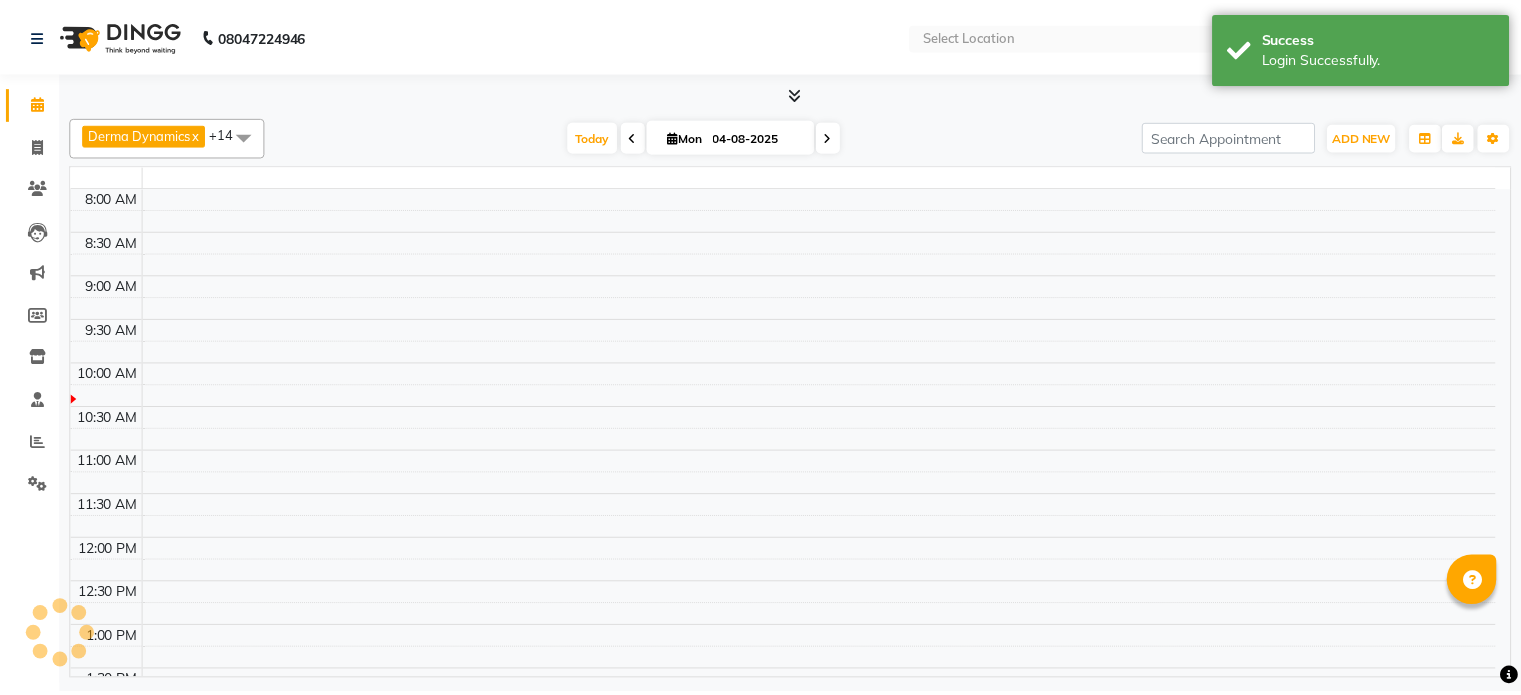 scroll, scrollTop: 0, scrollLeft: 0, axis: both 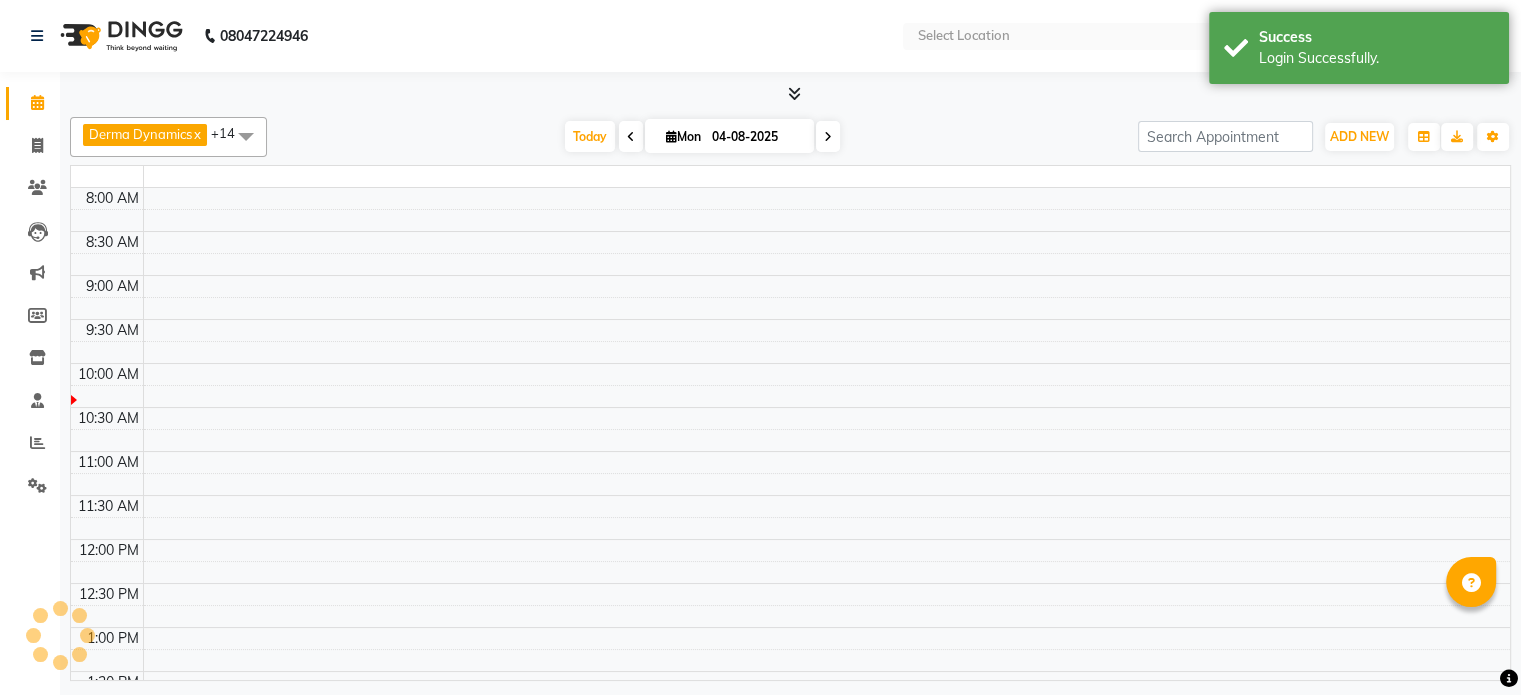 select on "en" 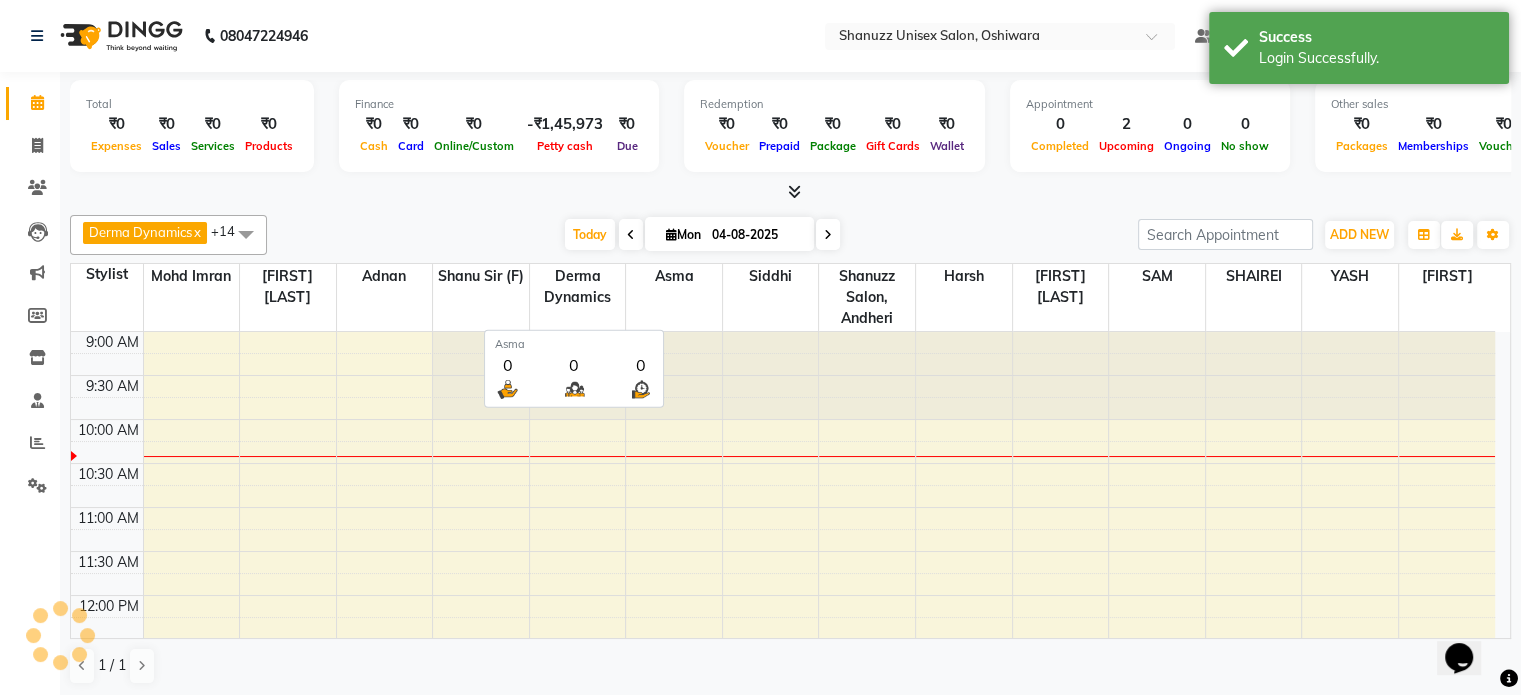 scroll, scrollTop: 0, scrollLeft: 0, axis: both 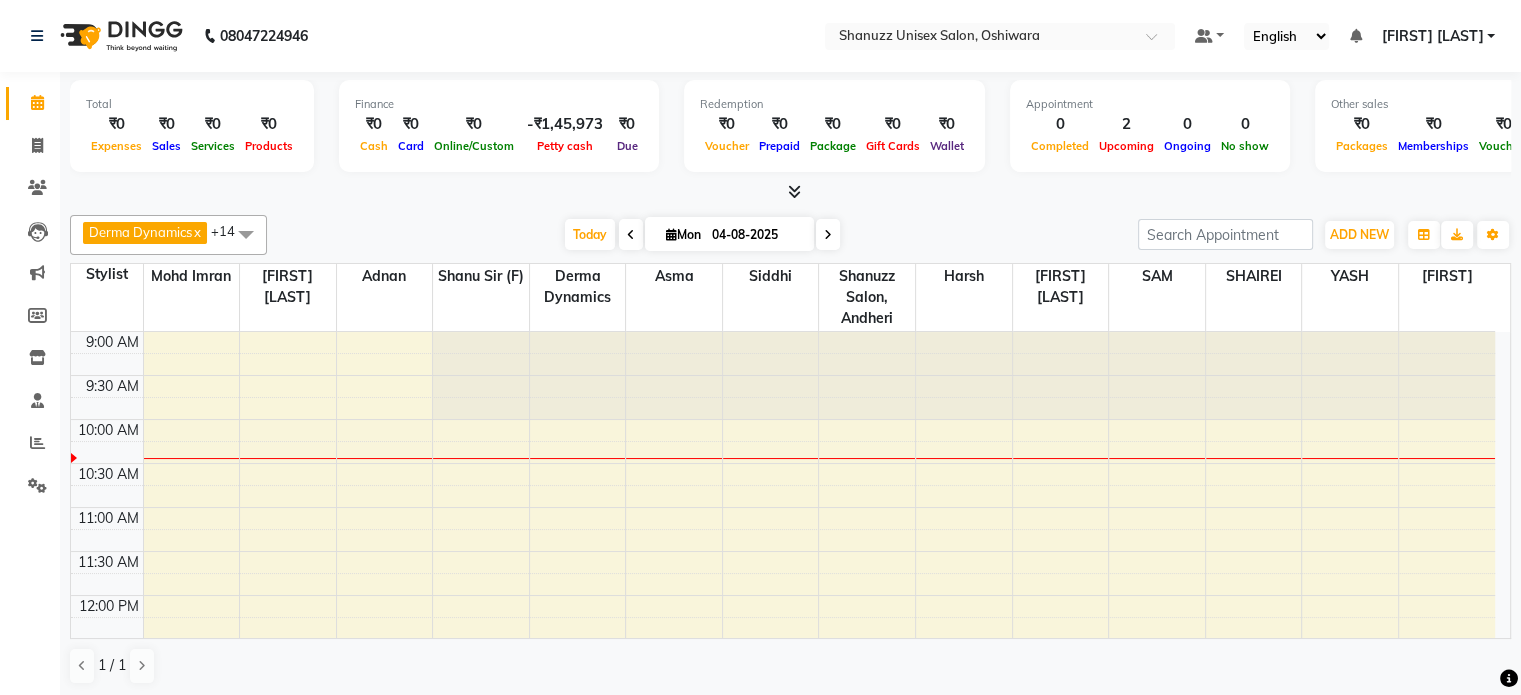 click on "04-08-2025" at bounding box center [756, 235] 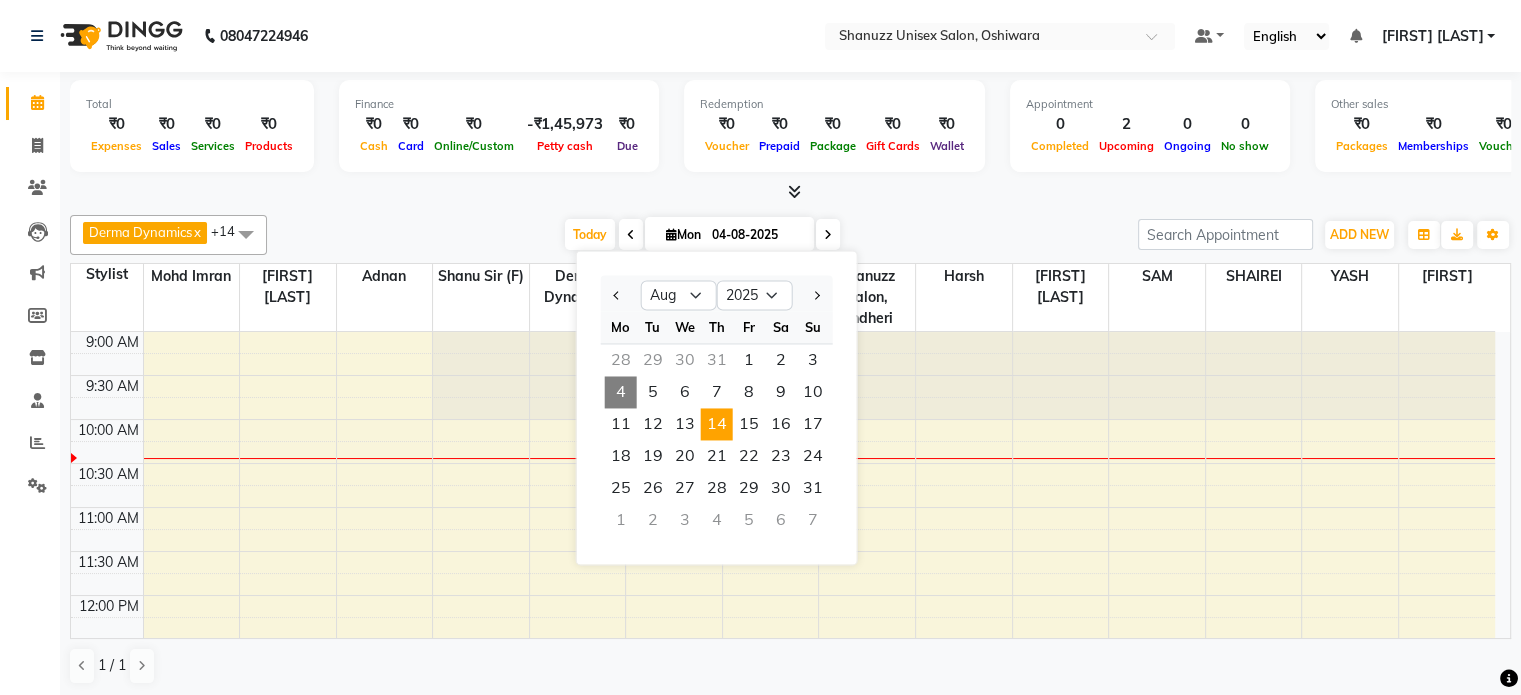 click on "14" at bounding box center (717, 424) 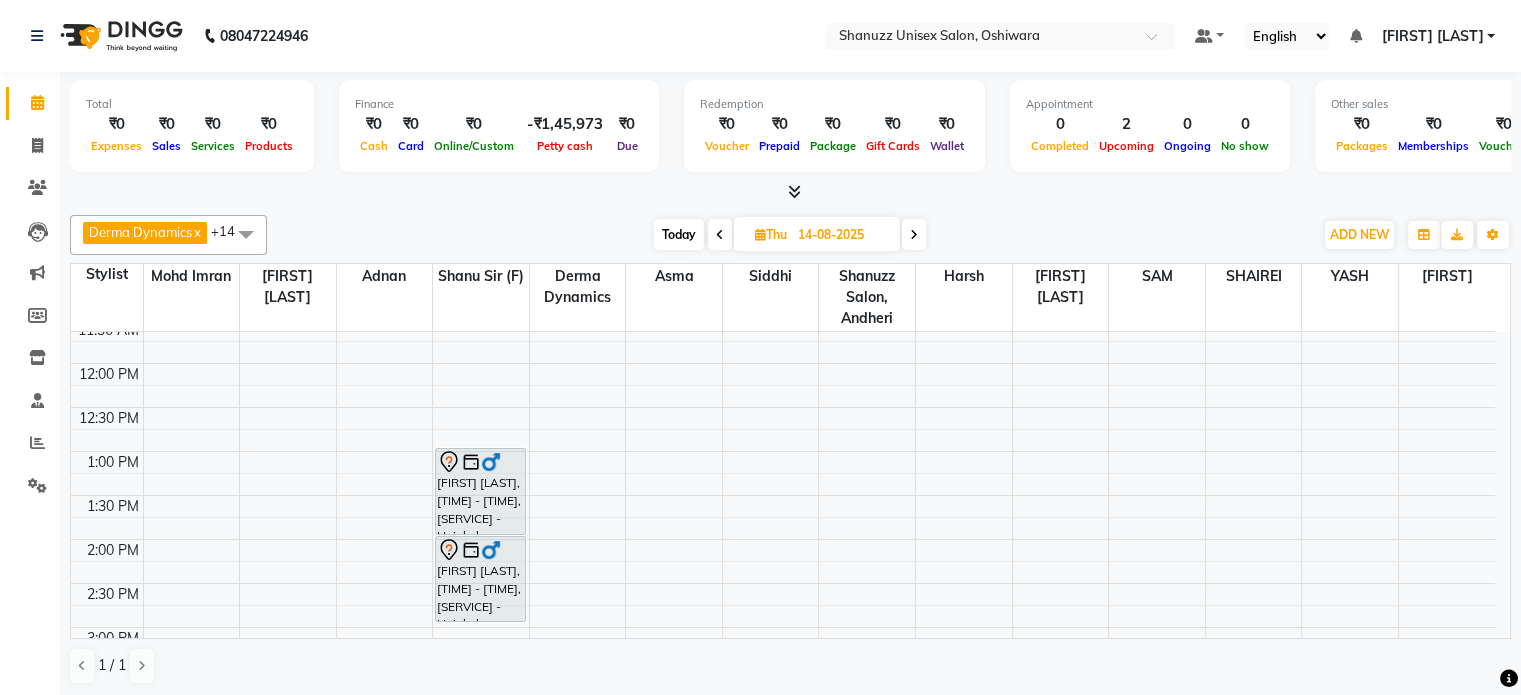scroll, scrollTop: 235, scrollLeft: 0, axis: vertical 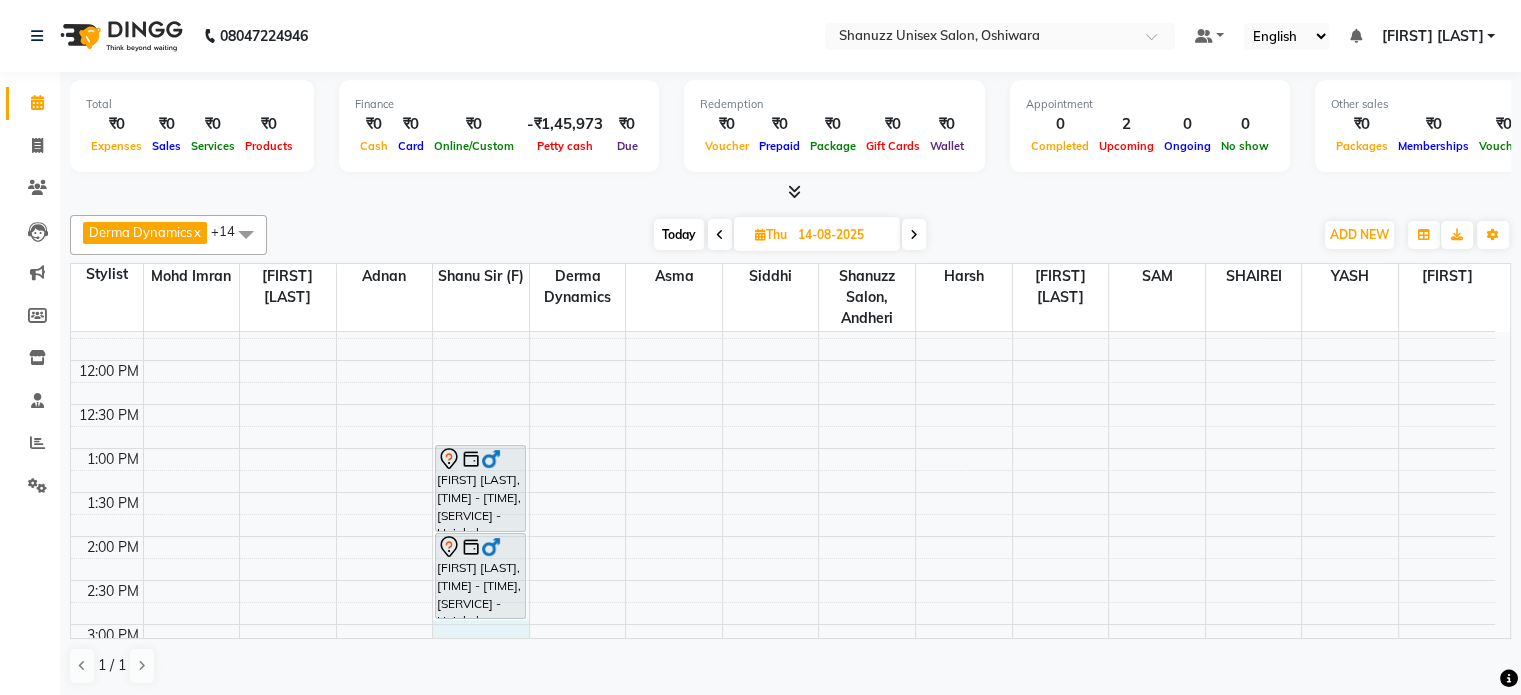 click on "[TIME] [TIME] [TIME] [TIME] [TIME] [TIME] [TIME] [TIME] [TIME] [TIME] [TIME] [TIME] [TIME] [TIME] [TIME] [TIME] [TIME] [TIME] [TIME] [TIME] [TIME] [TIME] [TIME] [TIME]             [FIRST] [LAST], [TIME] - [TIME], [SERVICE]  - Hair below waist             [FIRST] [LAST], [TIME] - [TIME], [SERVICE]  - Hair below waist" at bounding box center (783, 624) 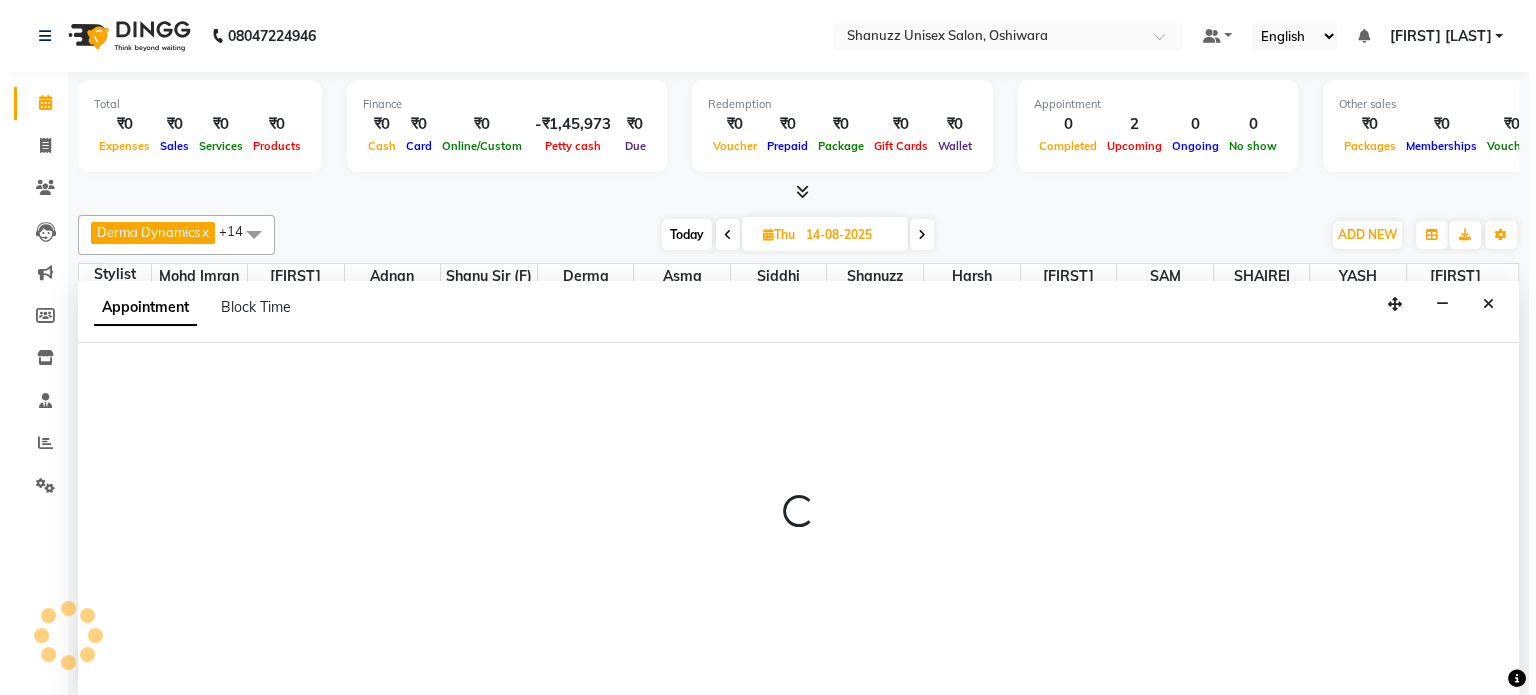scroll, scrollTop: 0, scrollLeft: 0, axis: both 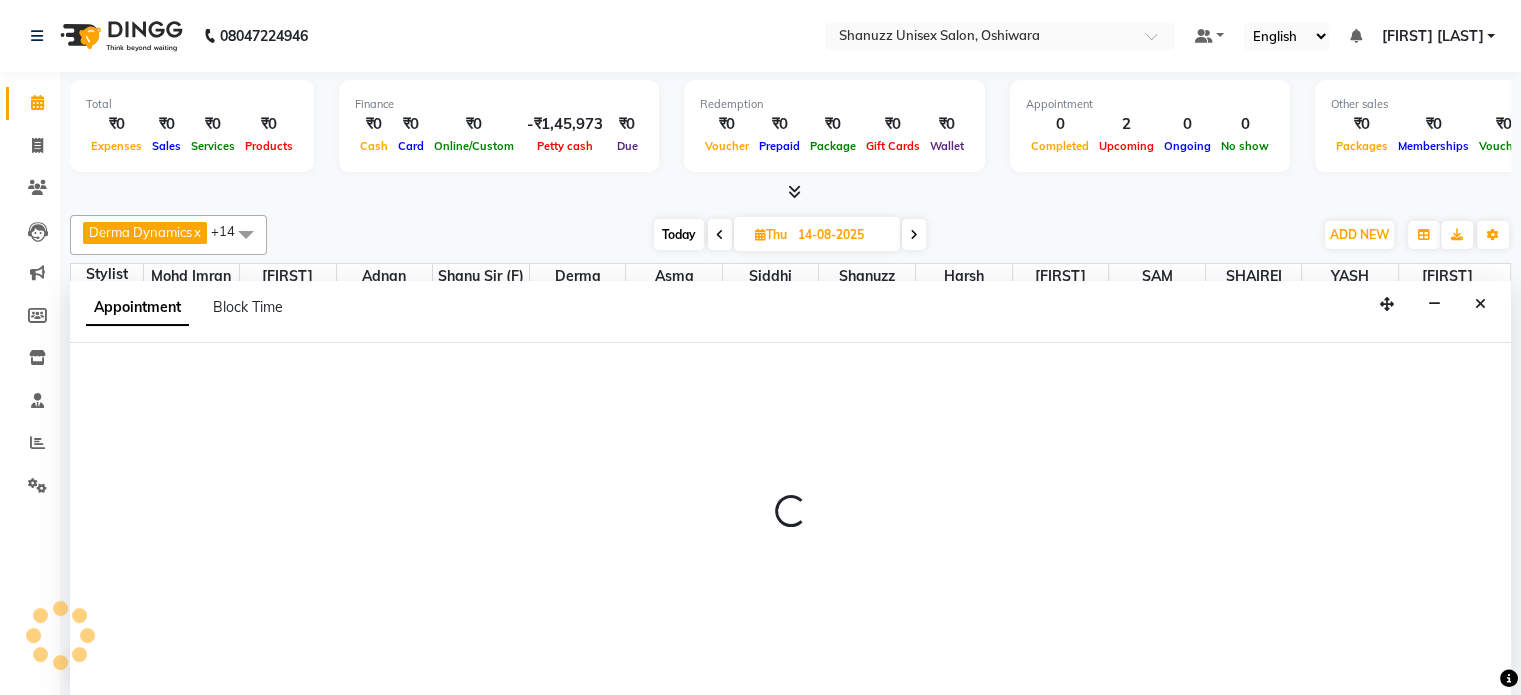 select on "59304" 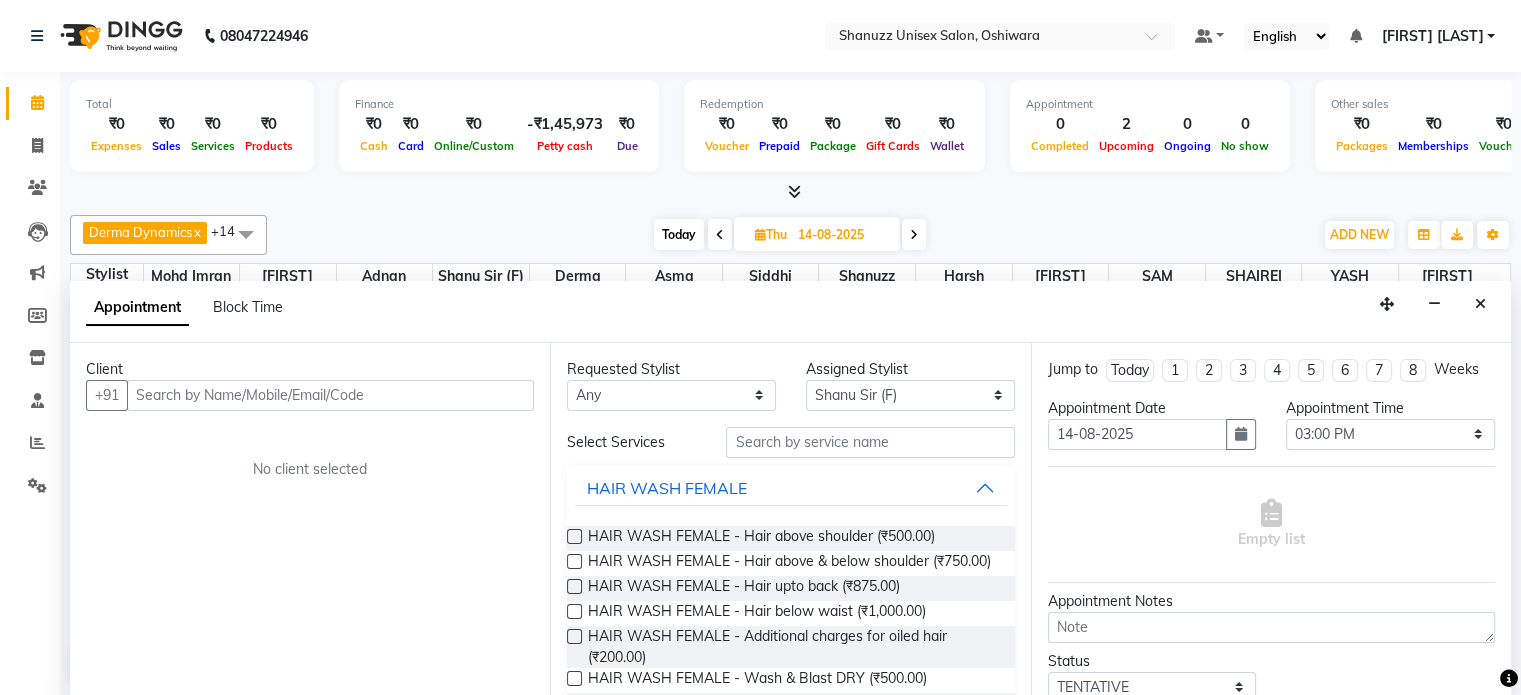 click at bounding box center (330, 395) 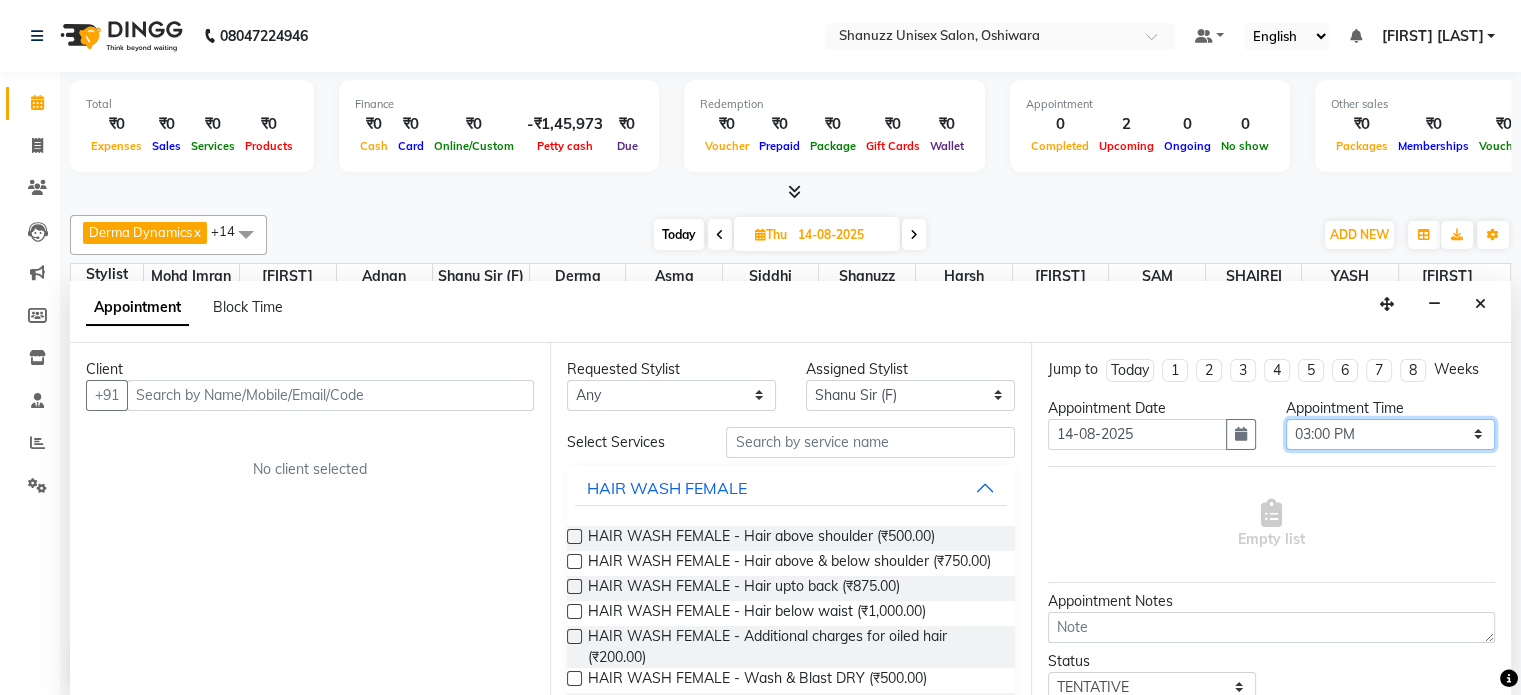click on "Select 10:00 AM 11:00 AM 12:00 PM 01:00 PM 02:00 PM 03:00 PM 04:00 PM 05:00 PM 06:00 PM 07:00 PM 08:00 PM" at bounding box center [1390, 434] 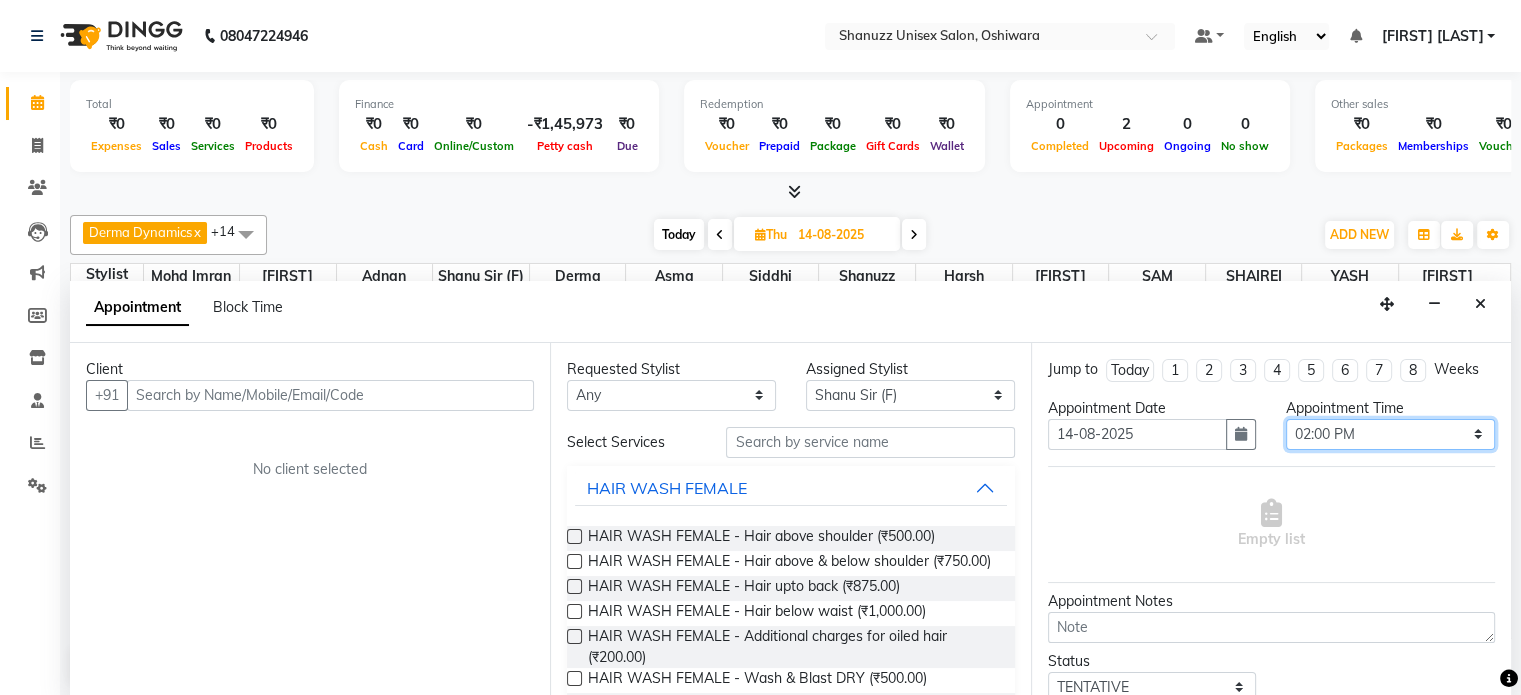 click on "Select 10:00 AM 11:00 AM 12:00 PM 01:00 PM 02:00 PM 03:00 PM 04:00 PM 05:00 PM 06:00 PM 07:00 PM 08:00 PM" at bounding box center [1390, 434] 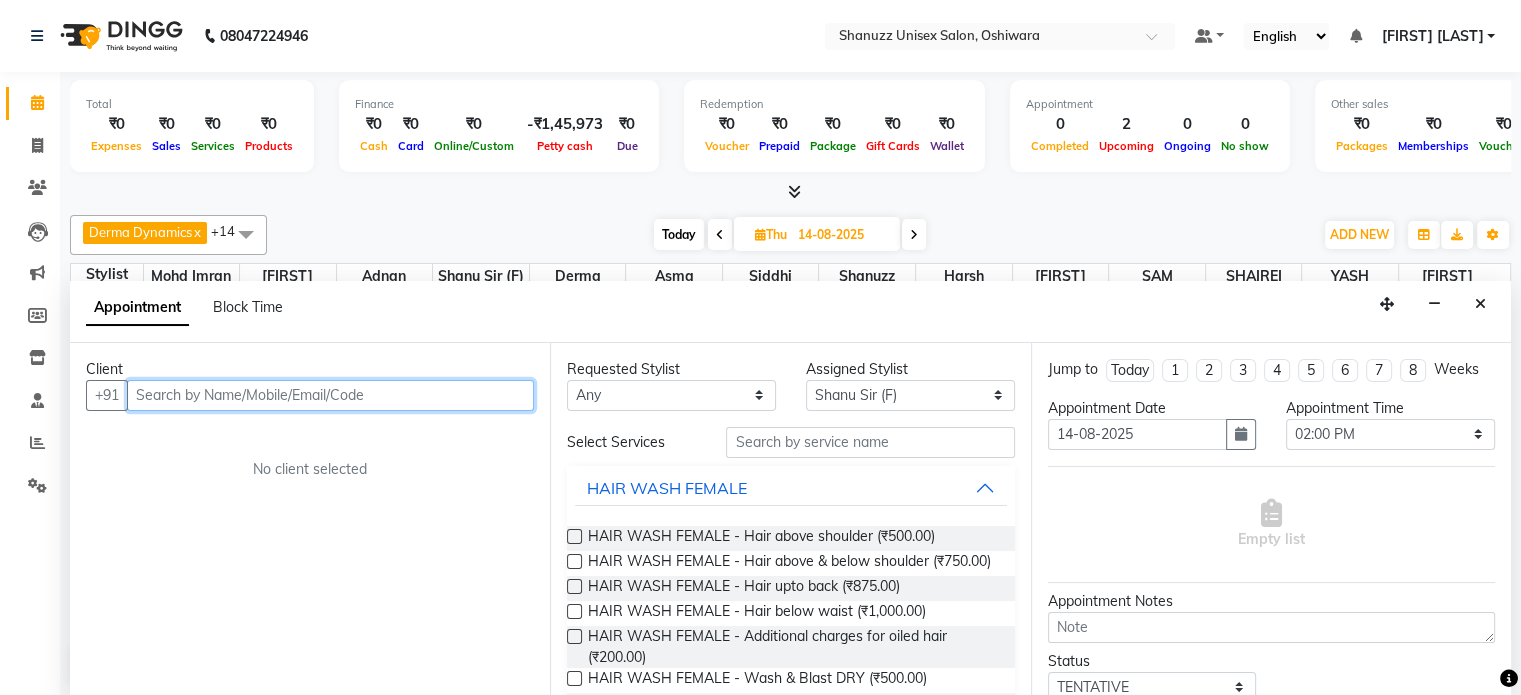 click at bounding box center (330, 395) 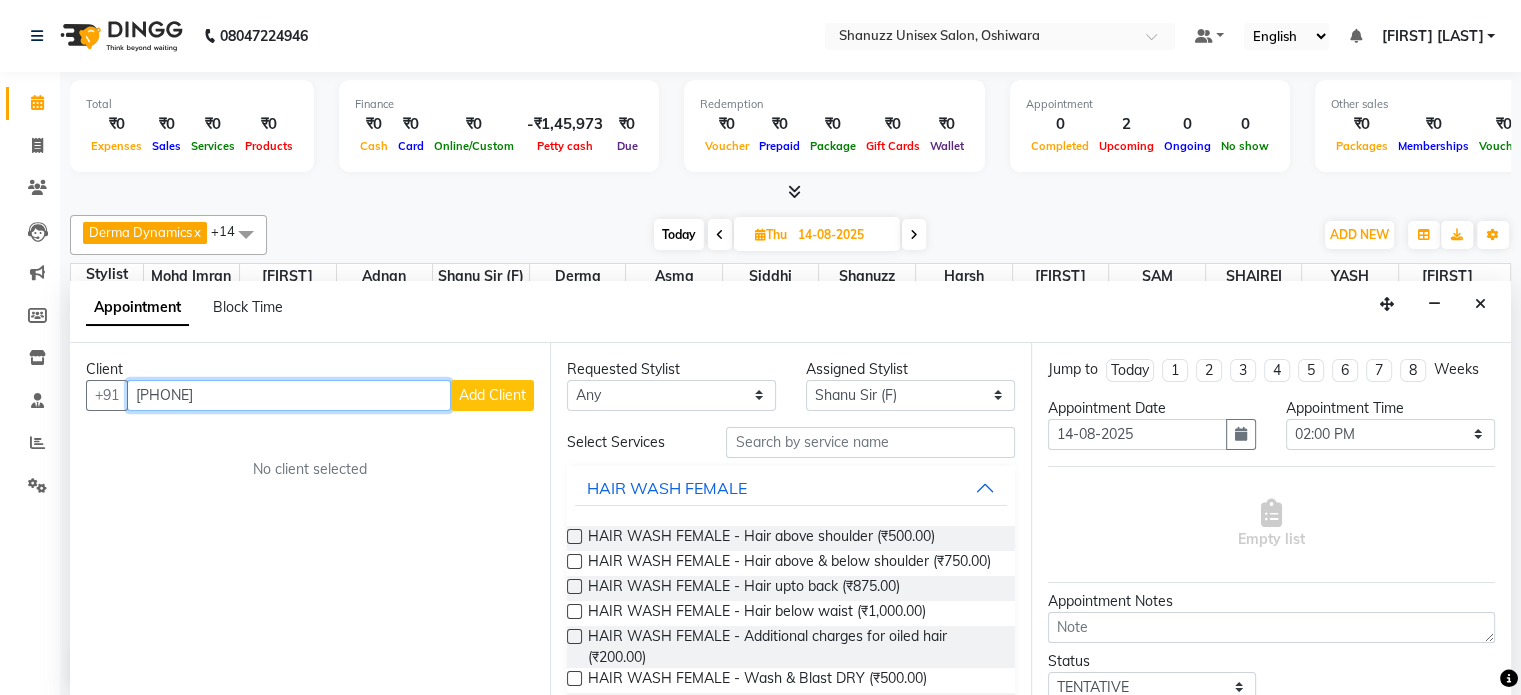 type on "[PHONE]" 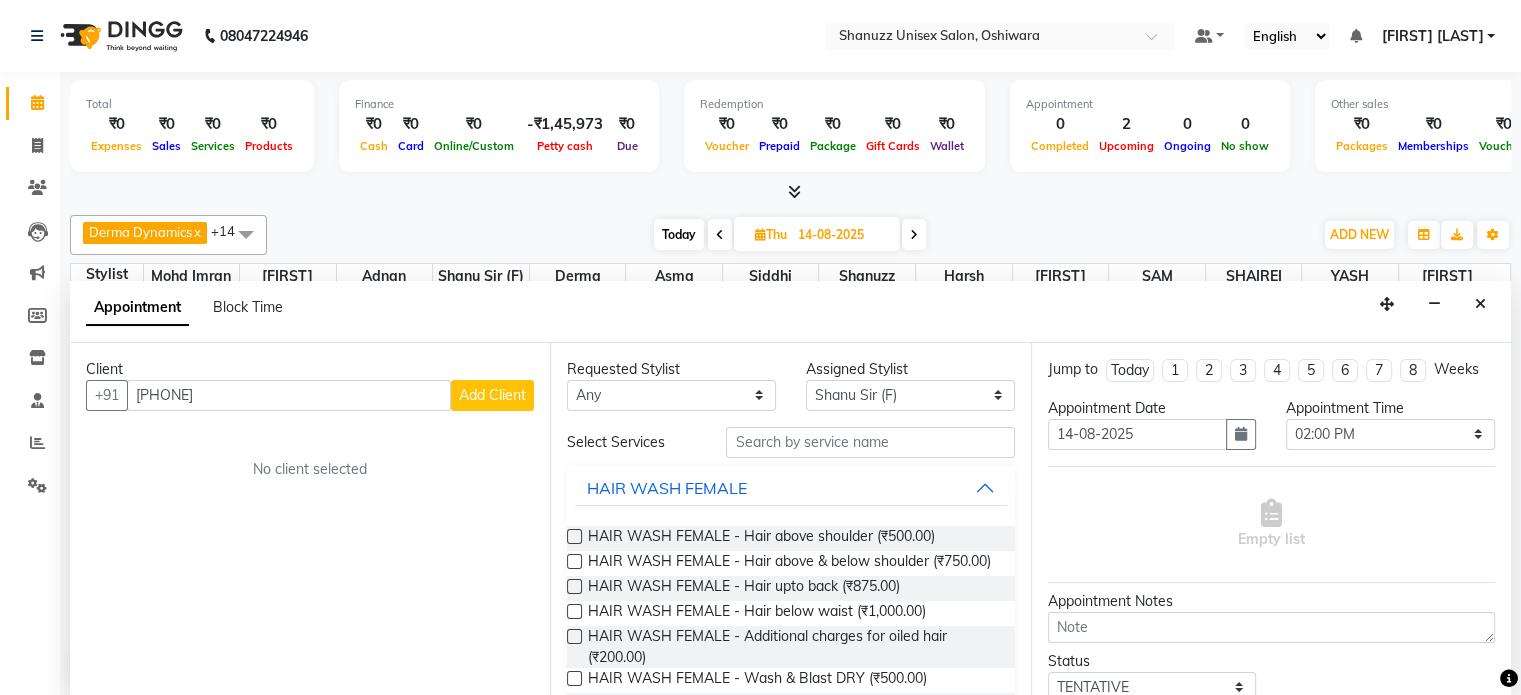 click on "Add Client" at bounding box center (492, 395) 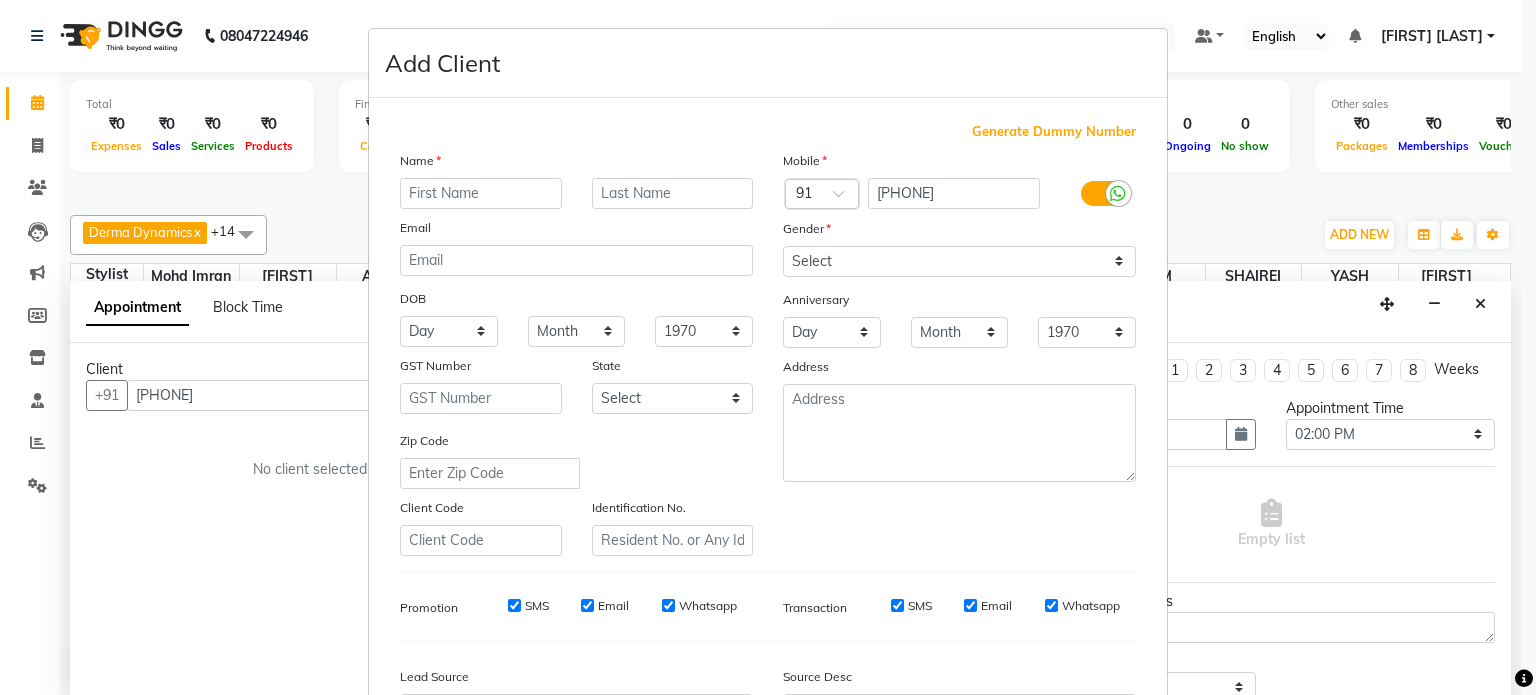 click at bounding box center [481, 193] 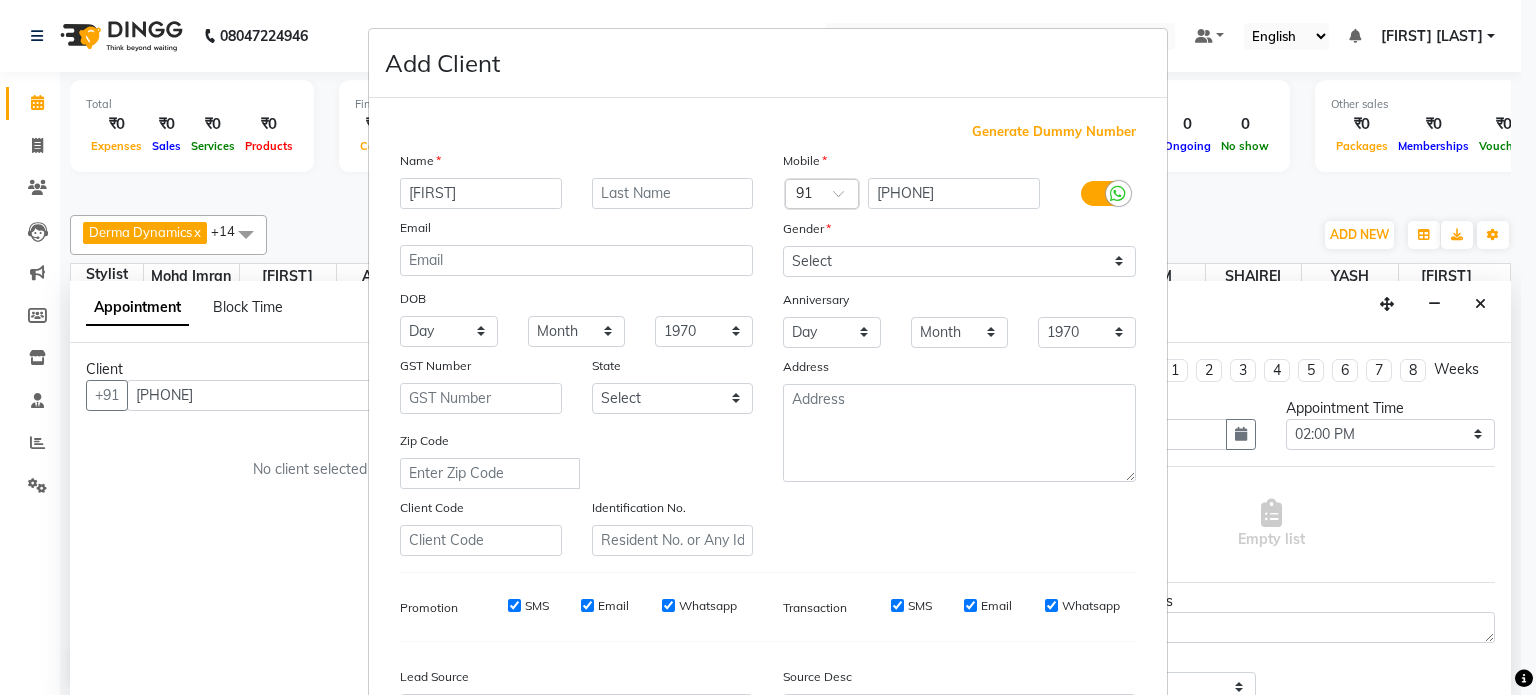 type on "[FIRST]" 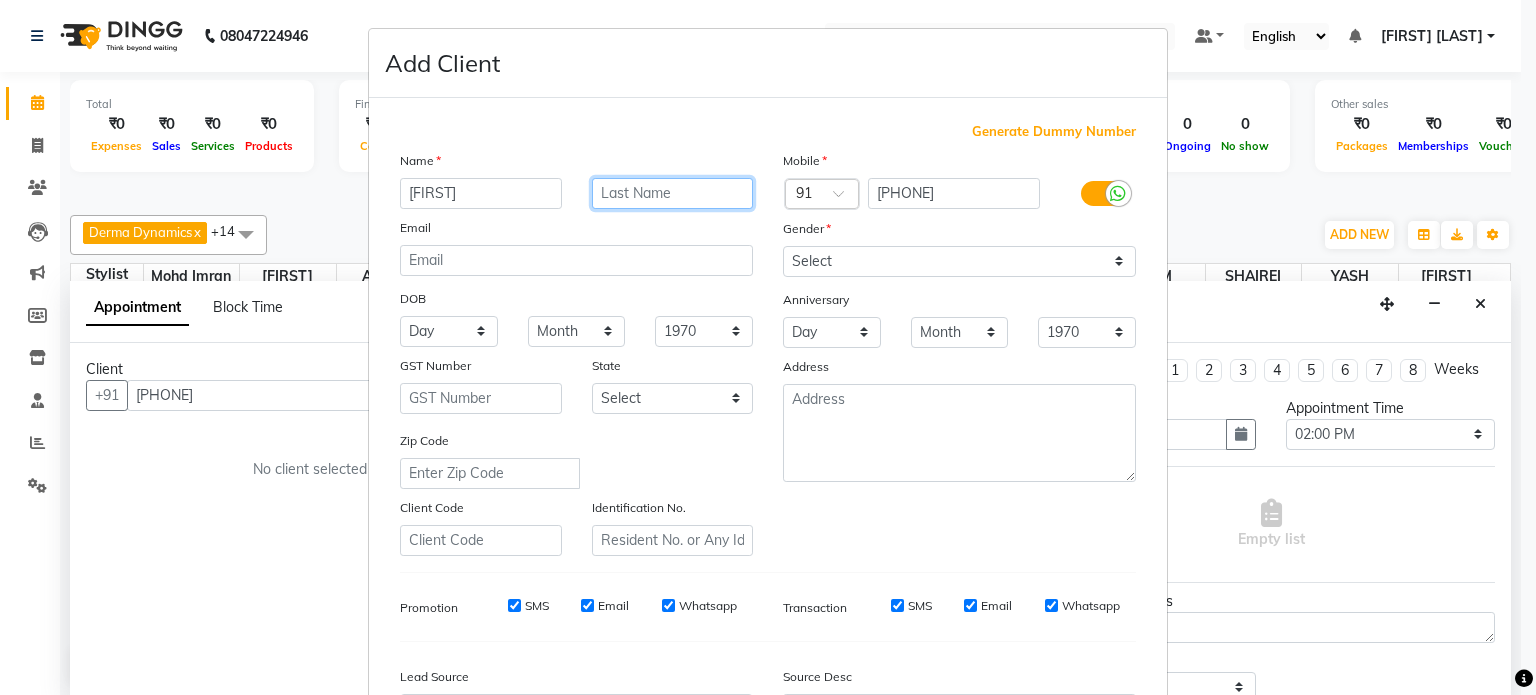 click at bounding box center (673, 193) 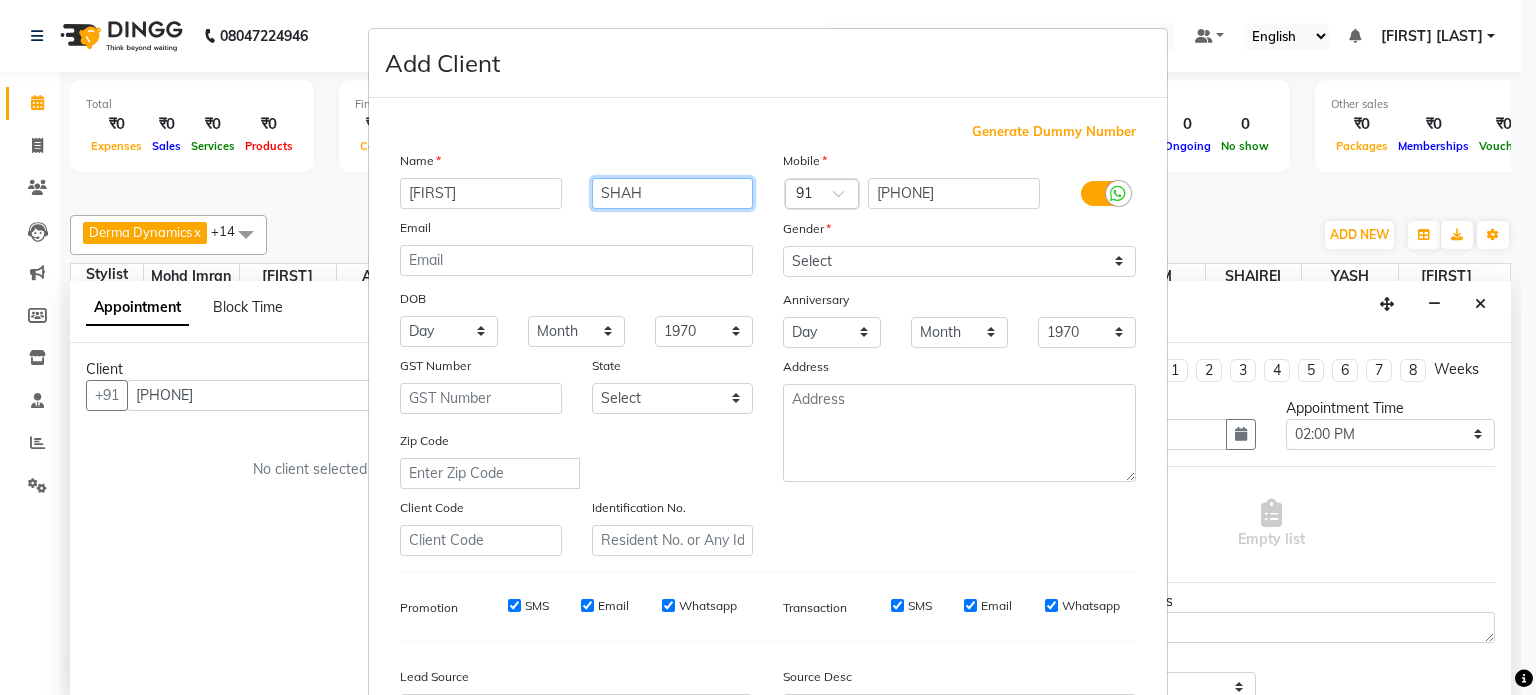 type on "SHAH" 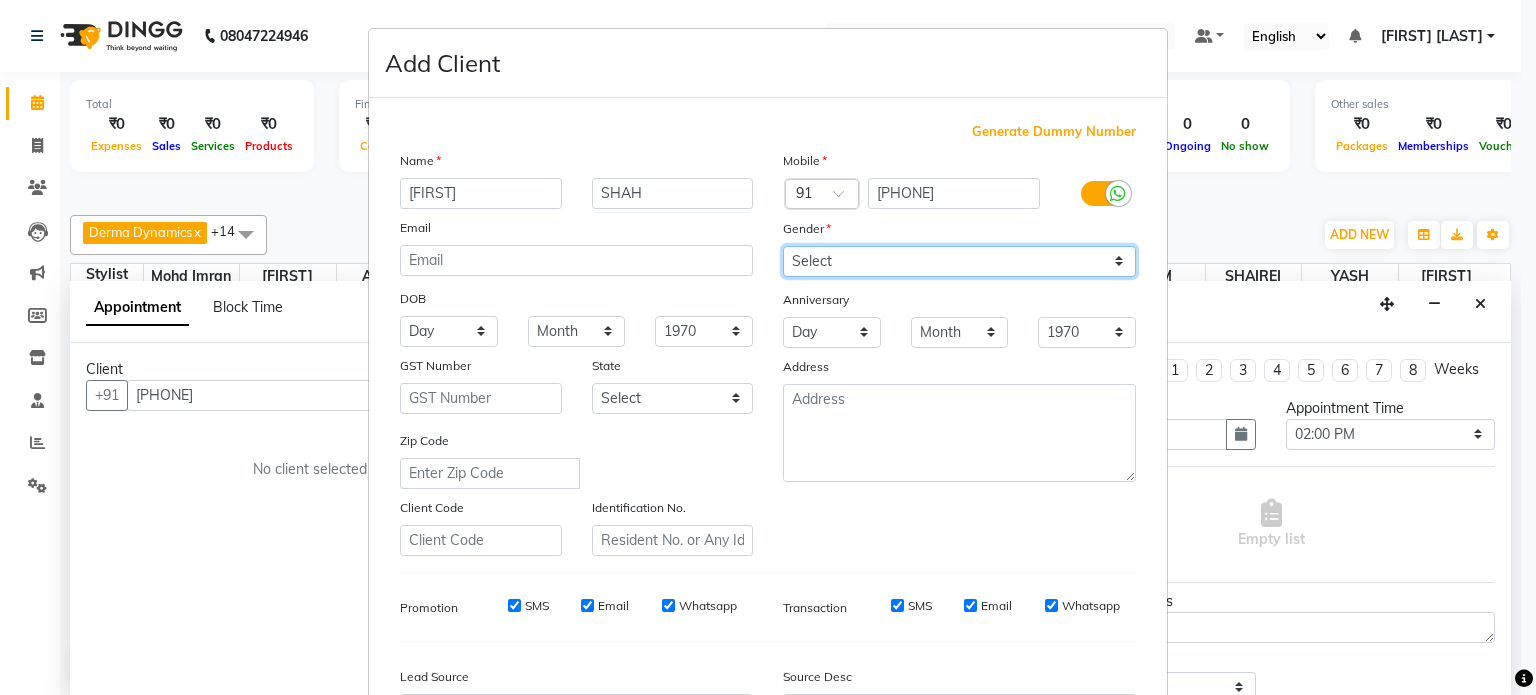 click on "Select Male Female Other Prefer Not To Say" at bounding box center [959, 261] 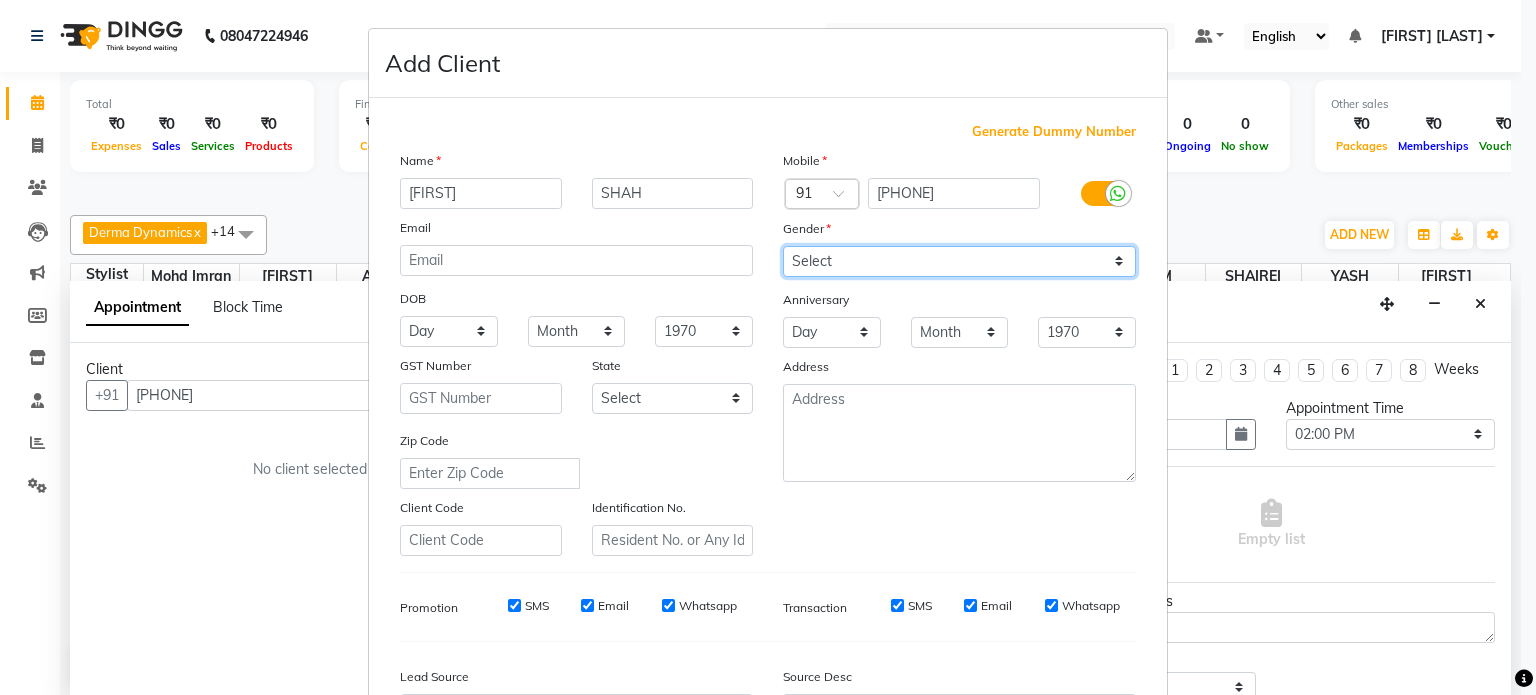 select on "male" 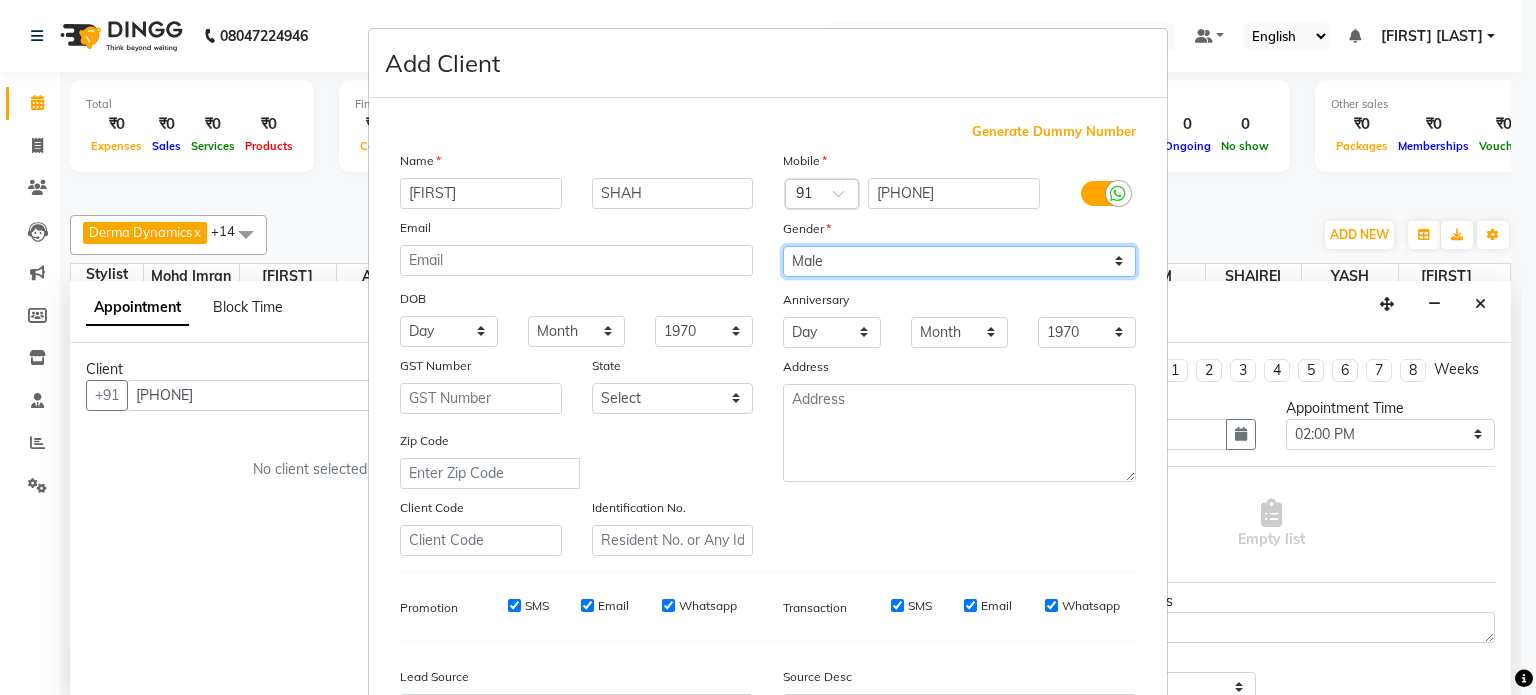 click on "Select Male Female Other Prefer Not To Say" at bounding box center (959, 261) 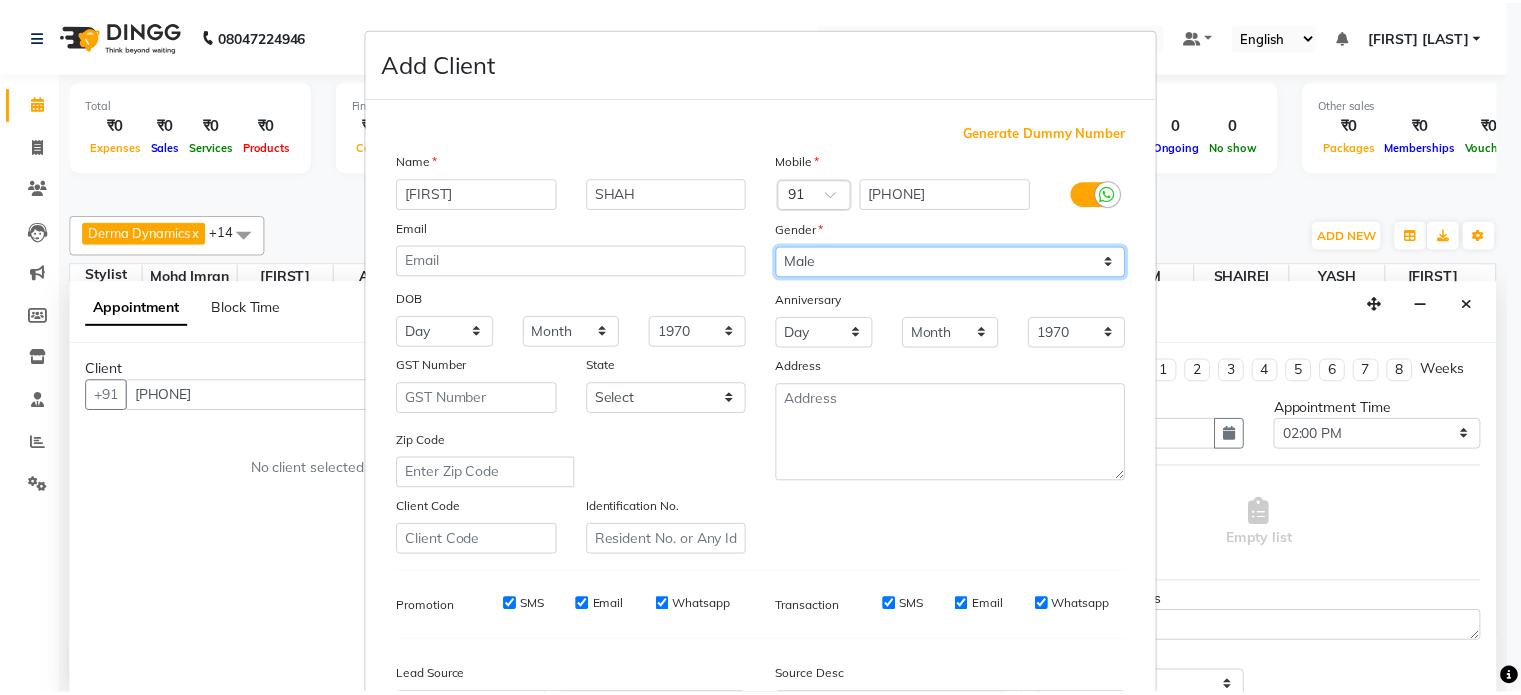 scroll, scrollTop: 237, scrollLeft: 0, axis: vertical 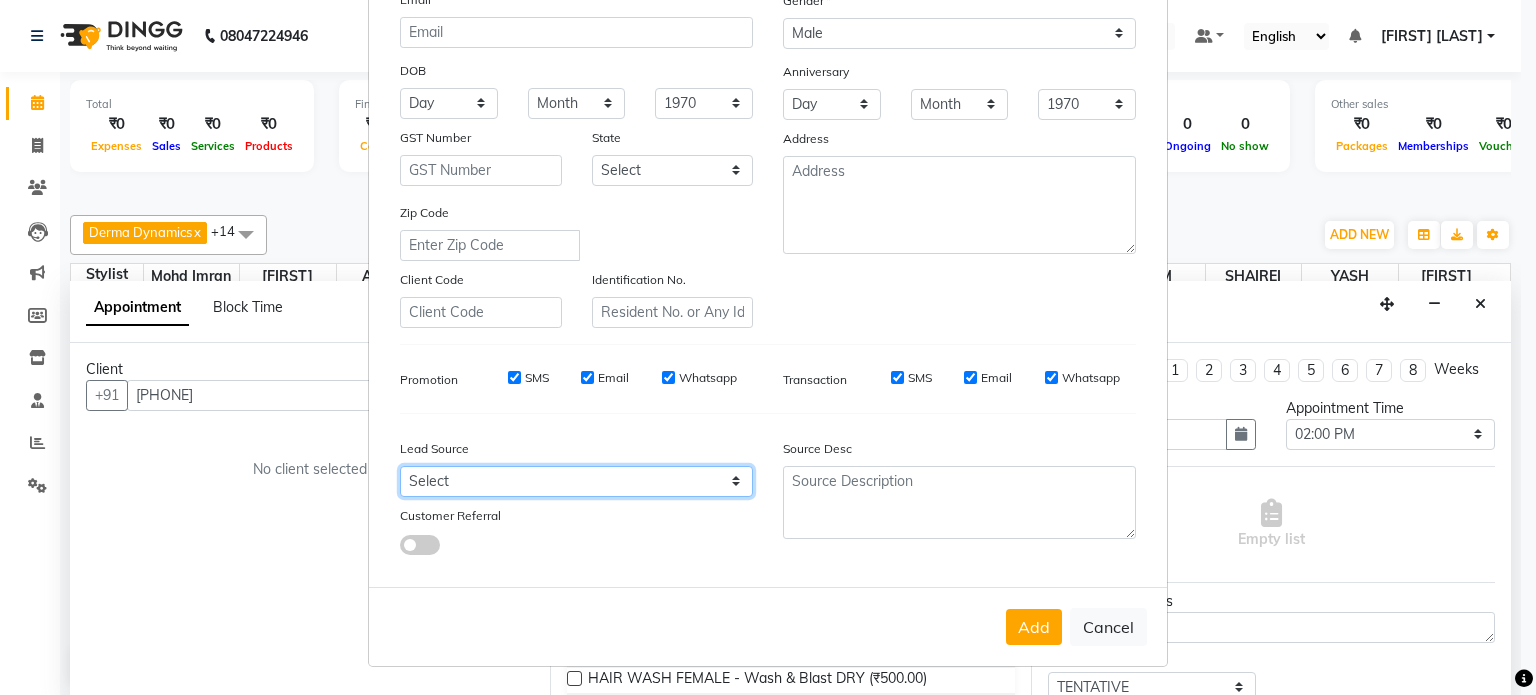 click on "Select Walk-in Referral Internet Friend Word of Mouth Advertisement Facebook JustDial Google Other" at bounding box center [576, 481] 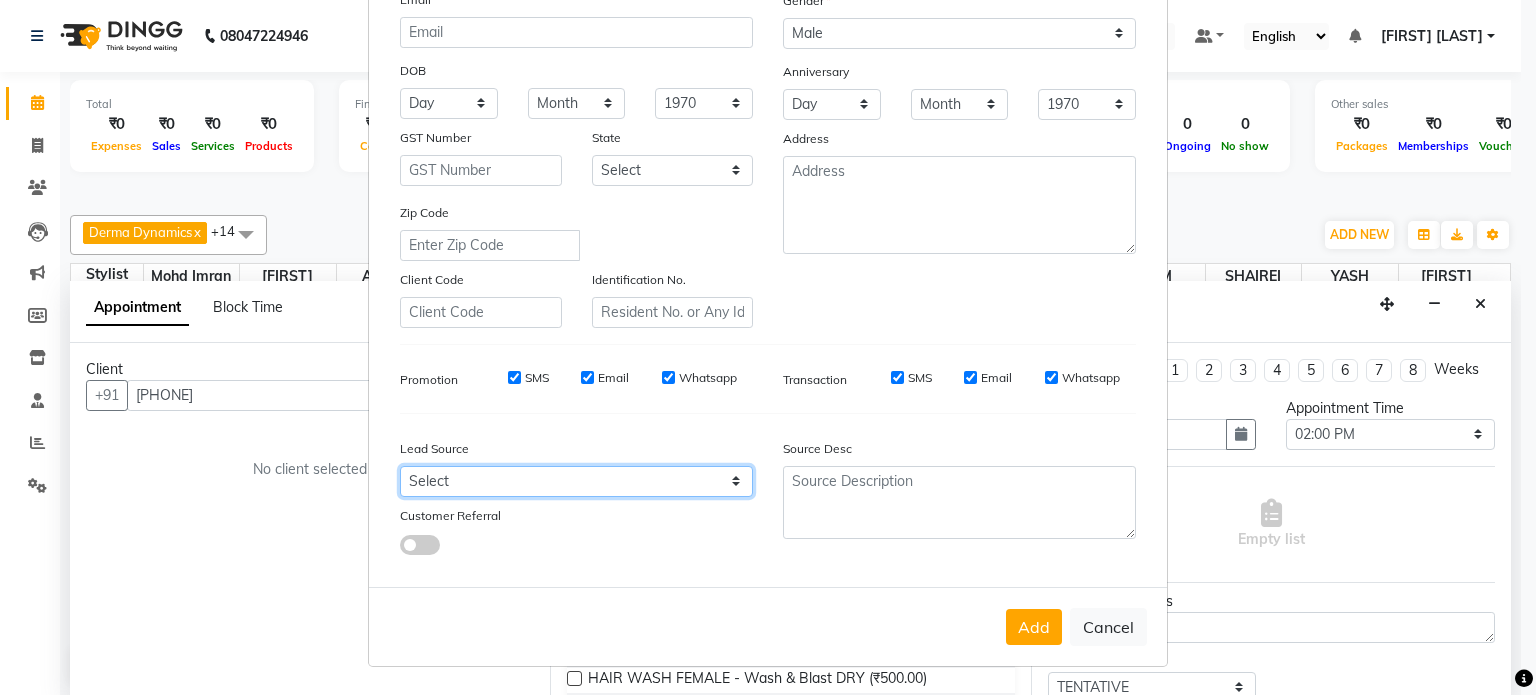 select on "49174" 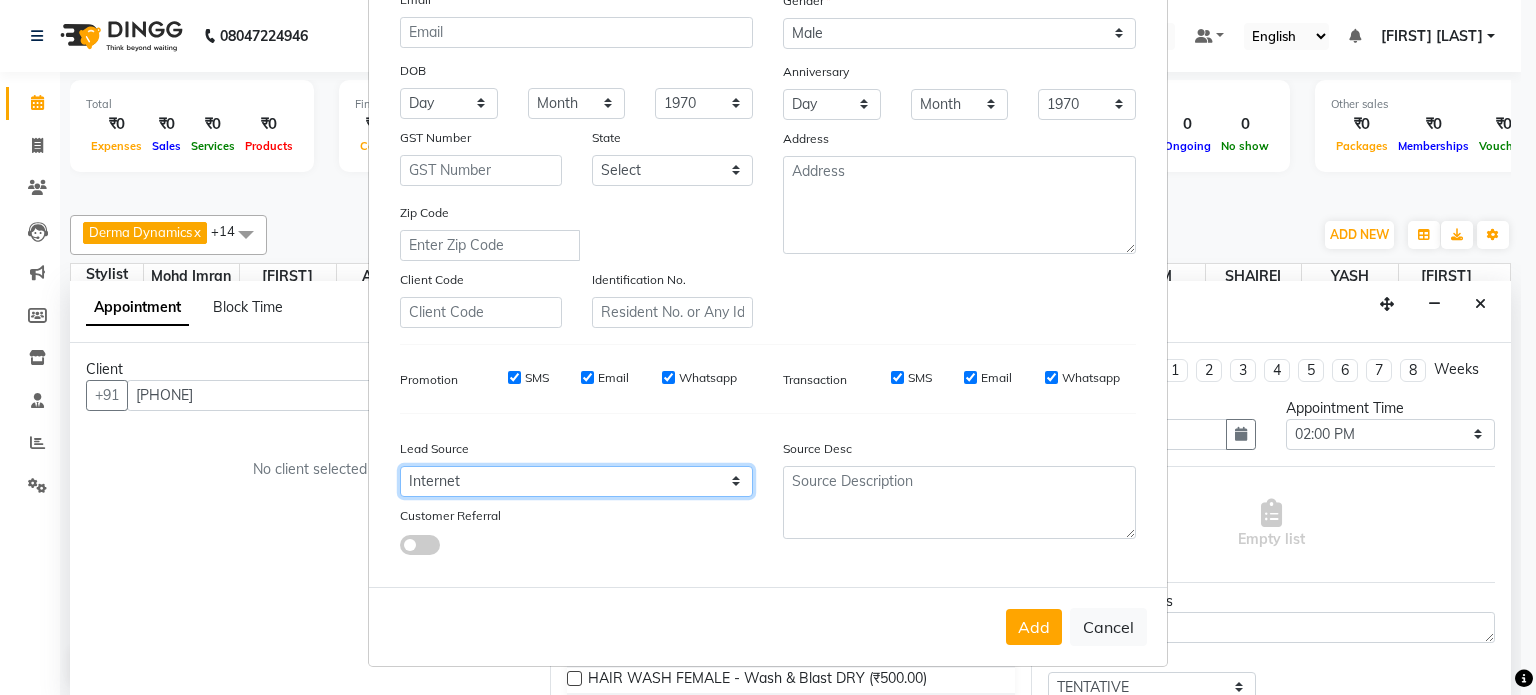 click on "Select Walk-in Referral Internet Friend Word of Mouth Advertisement Facebook JustDial Google Other" at bounding box center [576, 481] 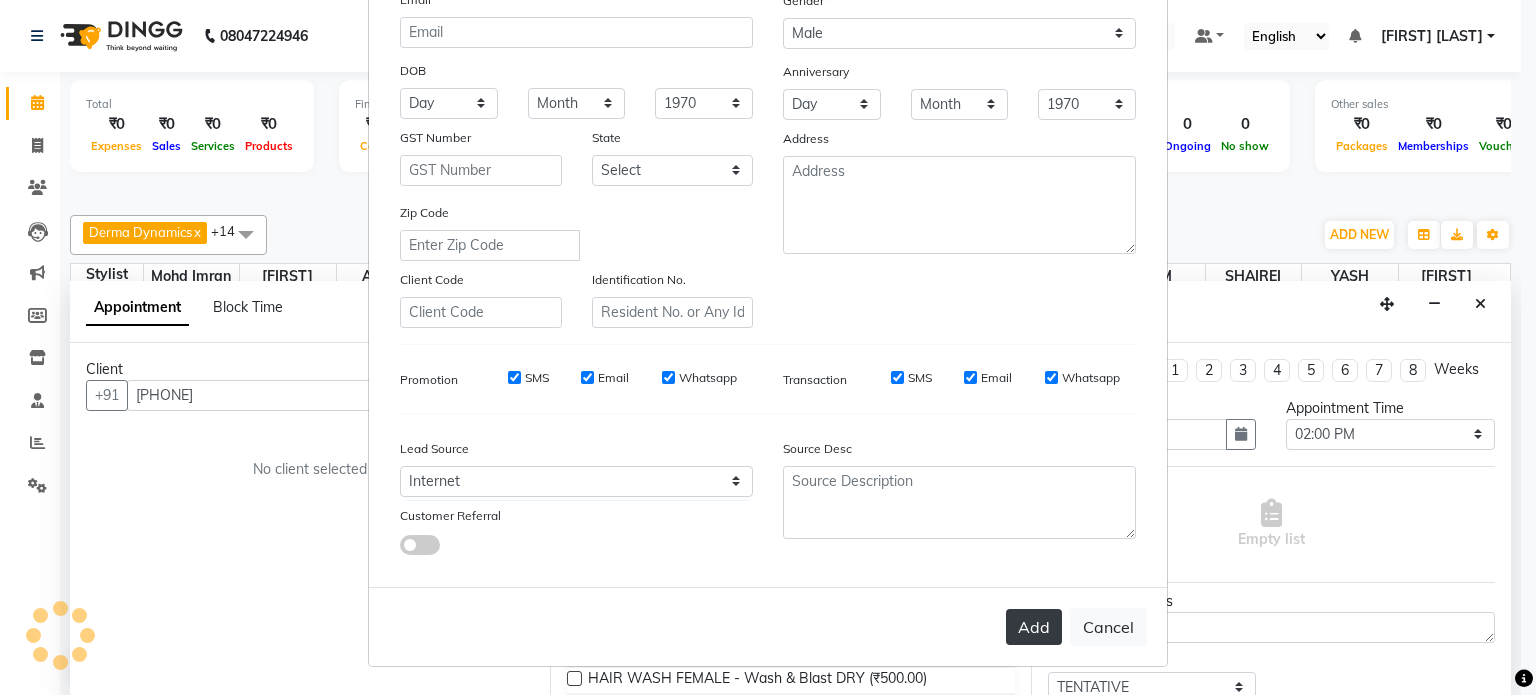 click on "Add" at bounding box center [1034, 627] 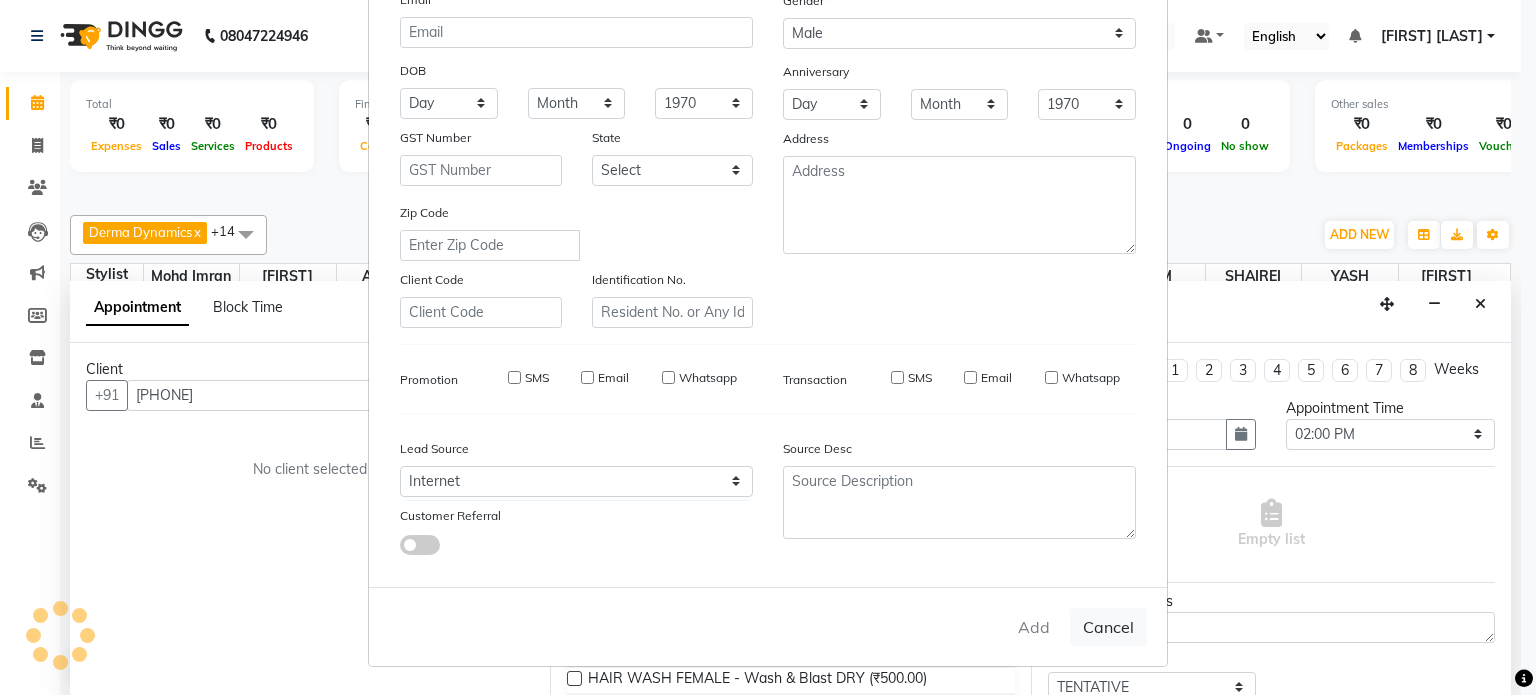 type 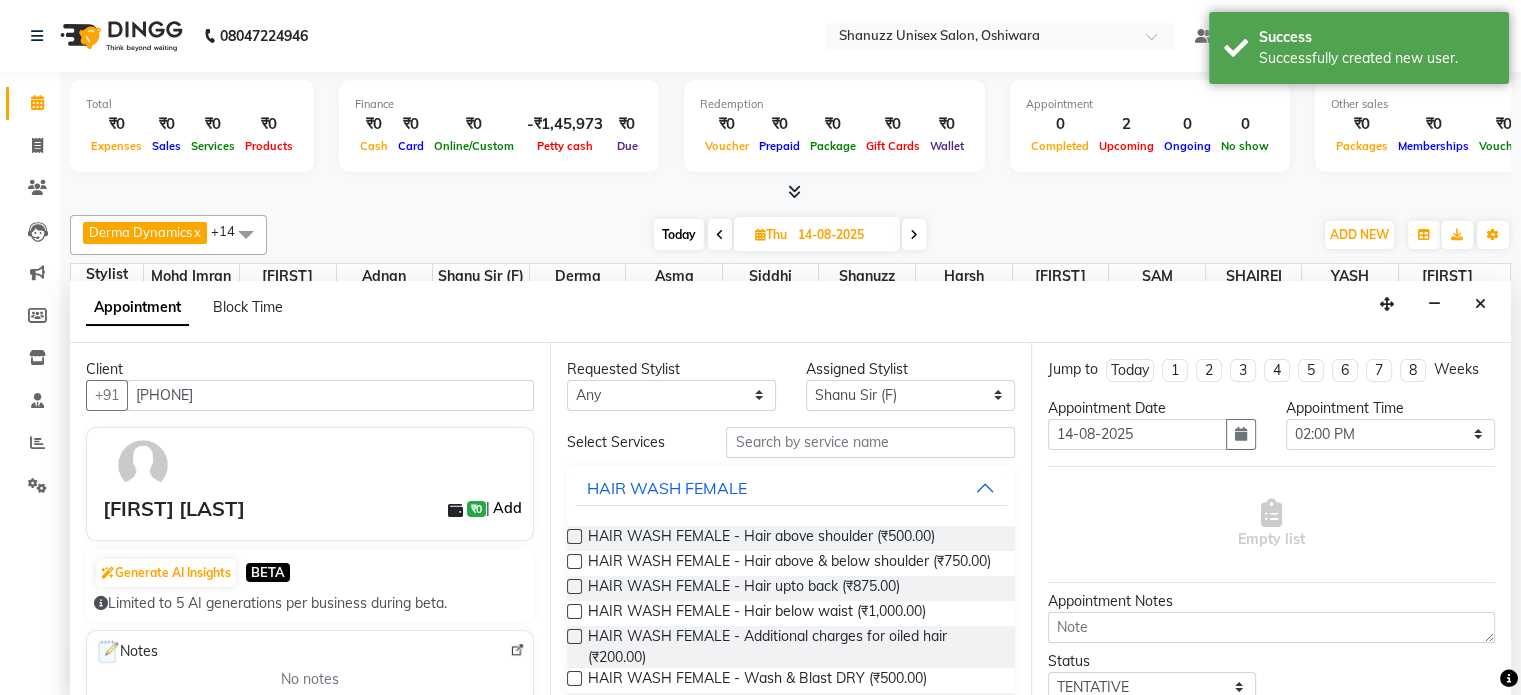 click on "Add" at bounding box center [507, 508] 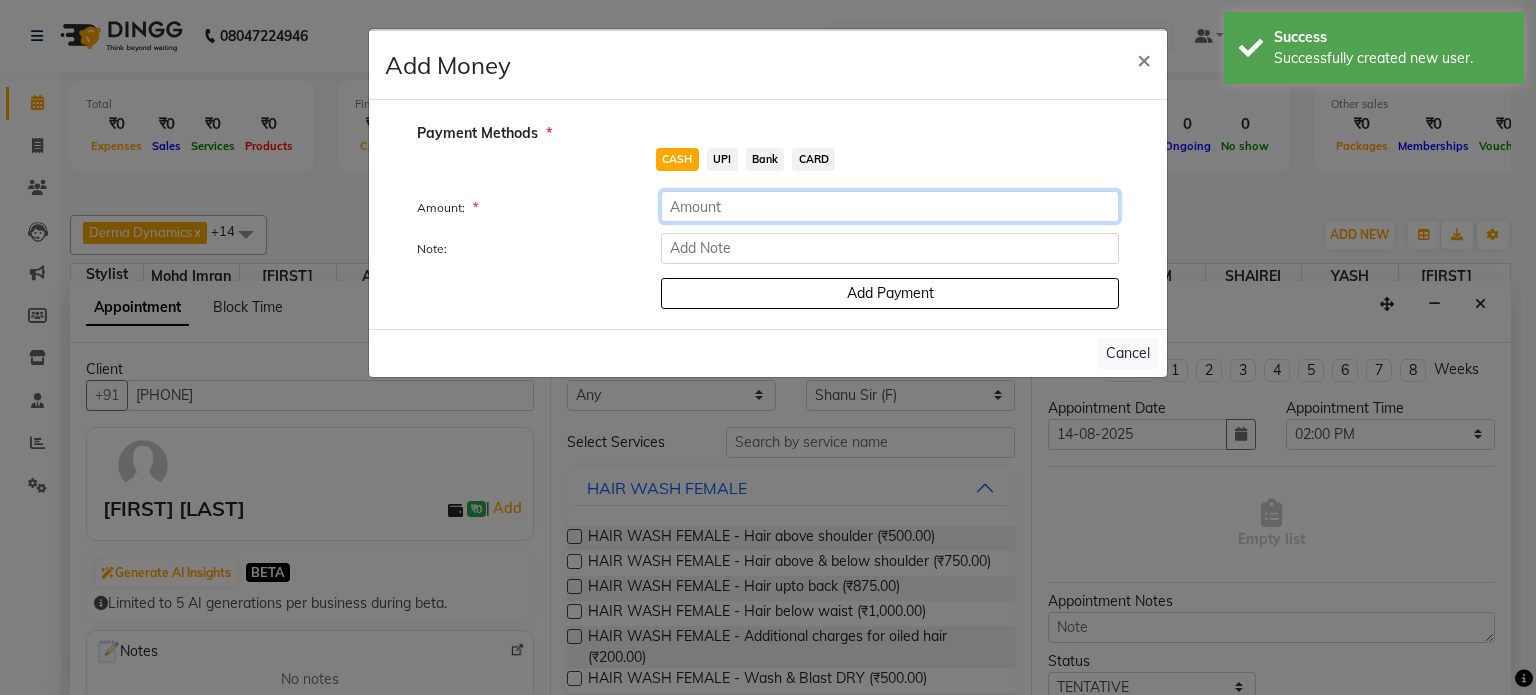 click 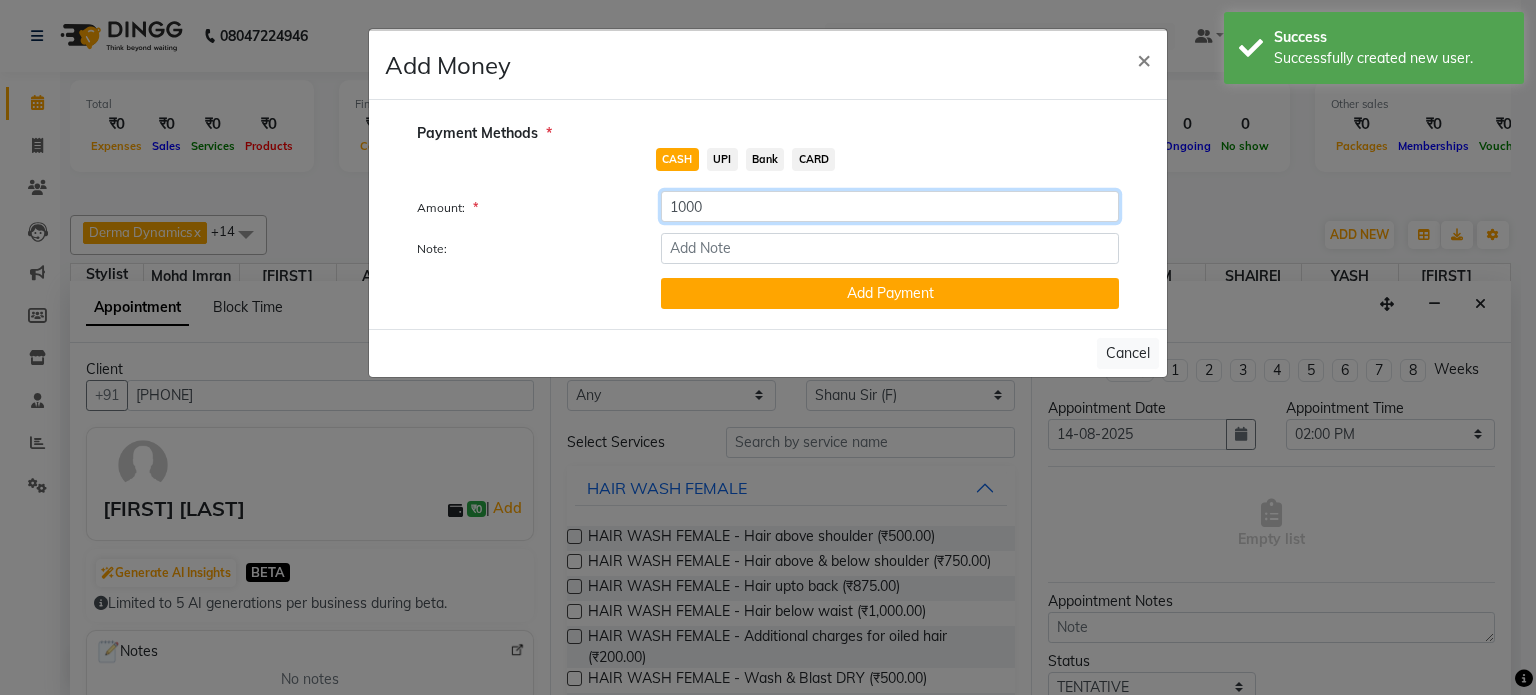 type on "1000" 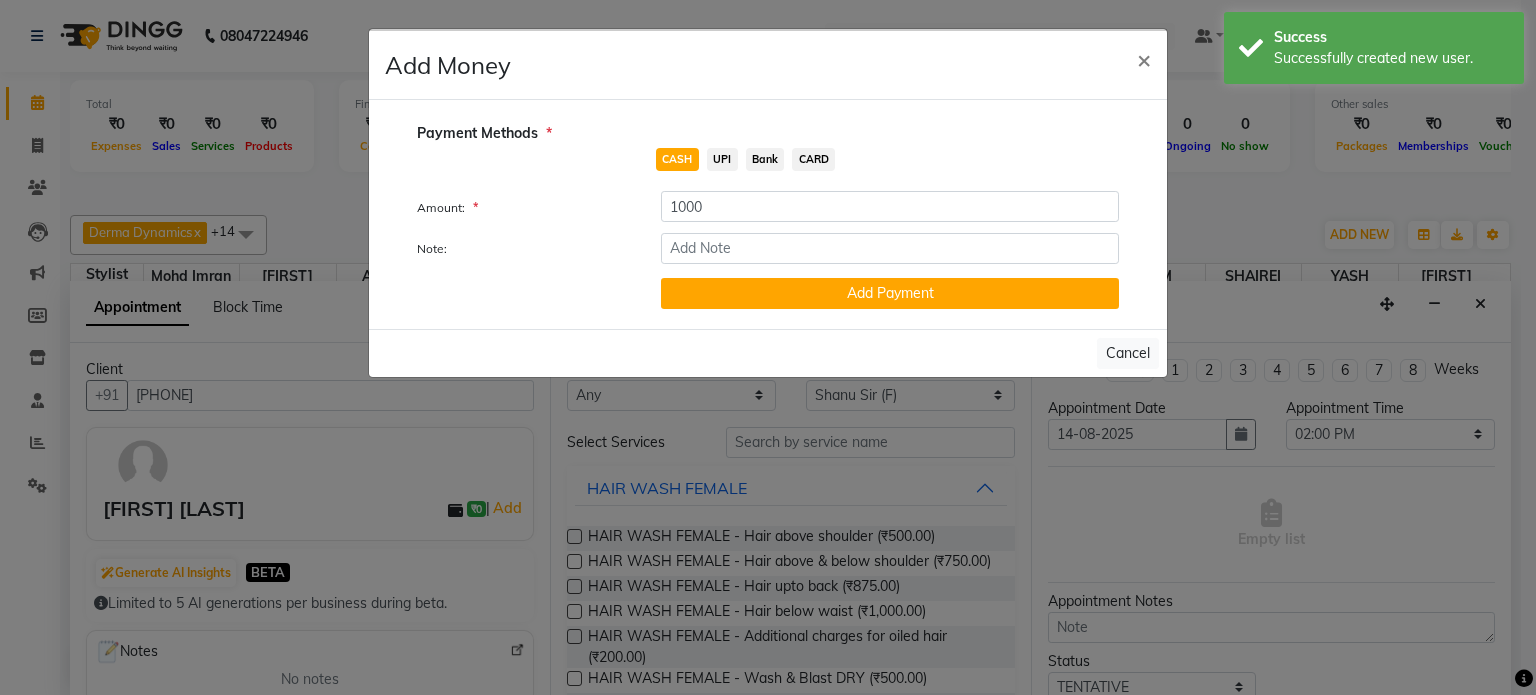 click on "UPI" 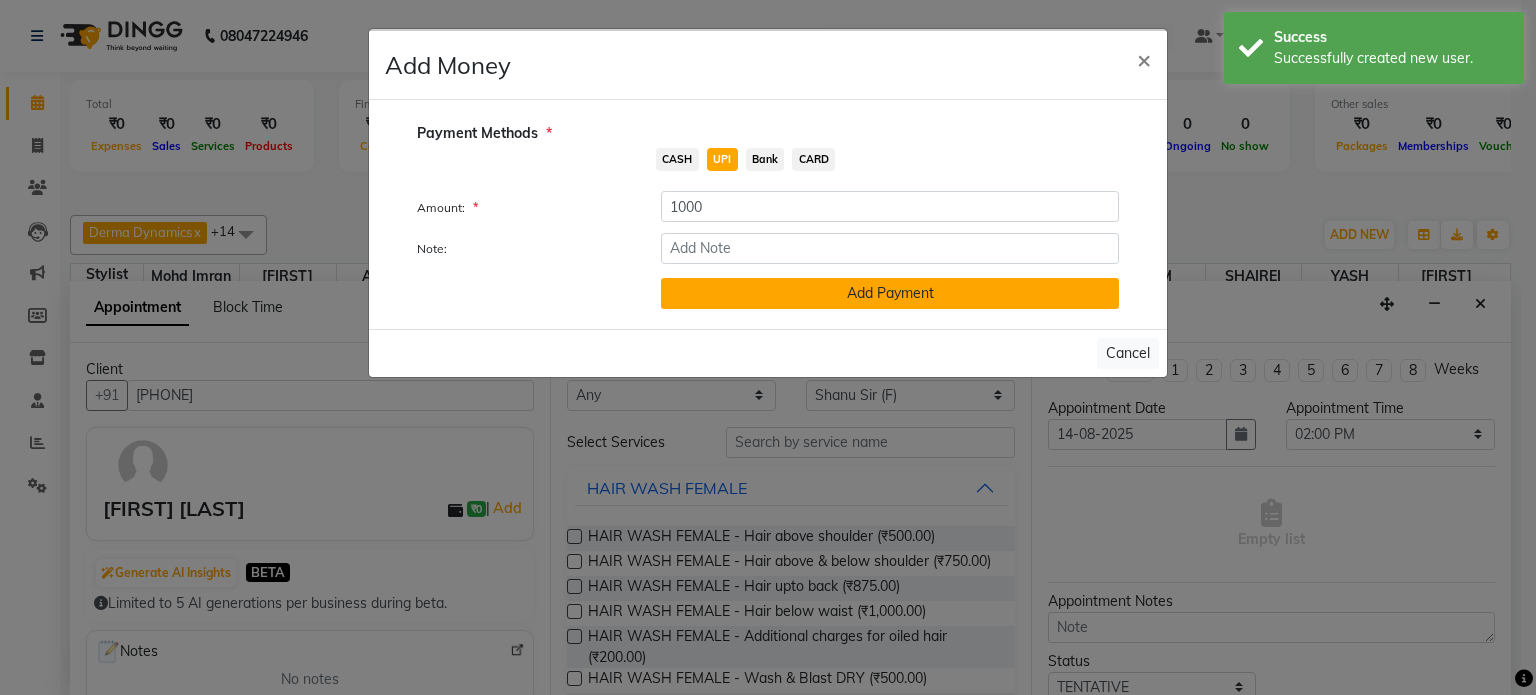 click on "Add Payment" 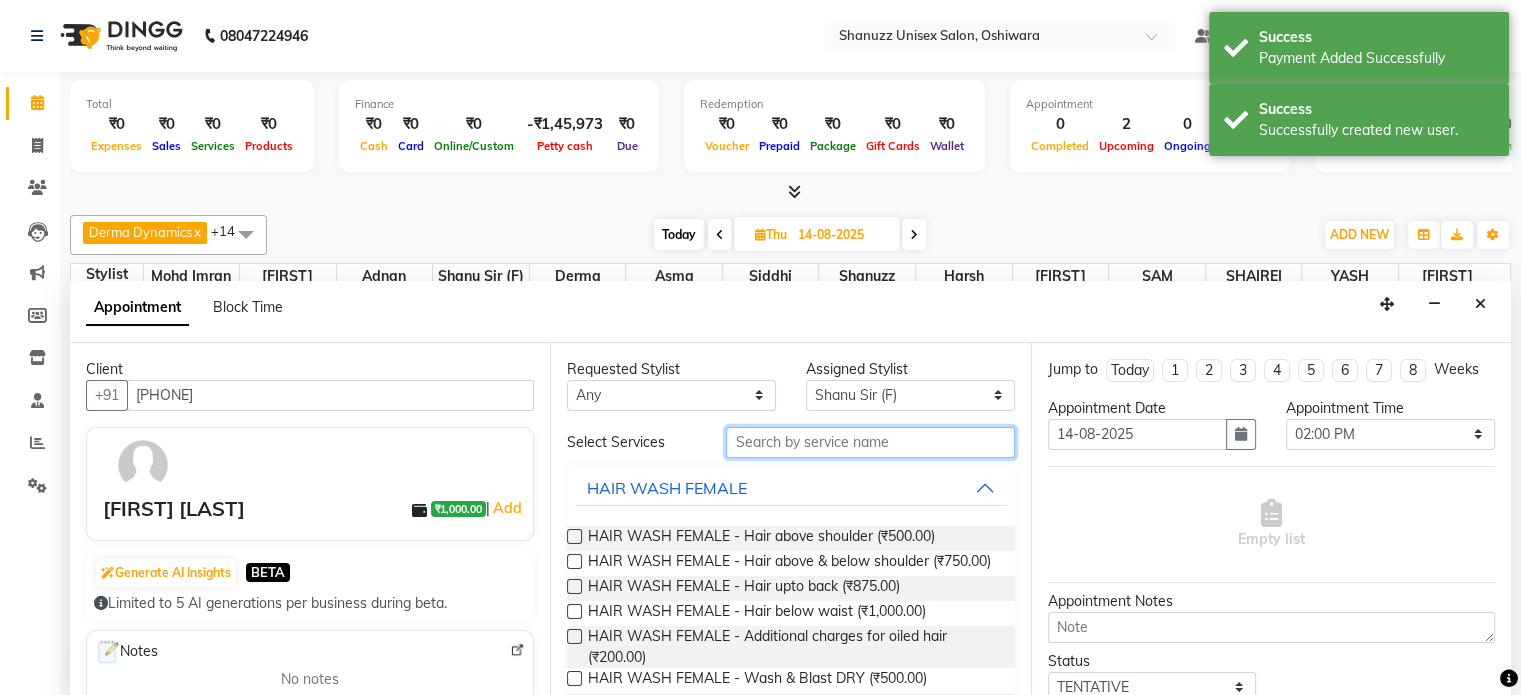 click at bounding box center (870, 442) 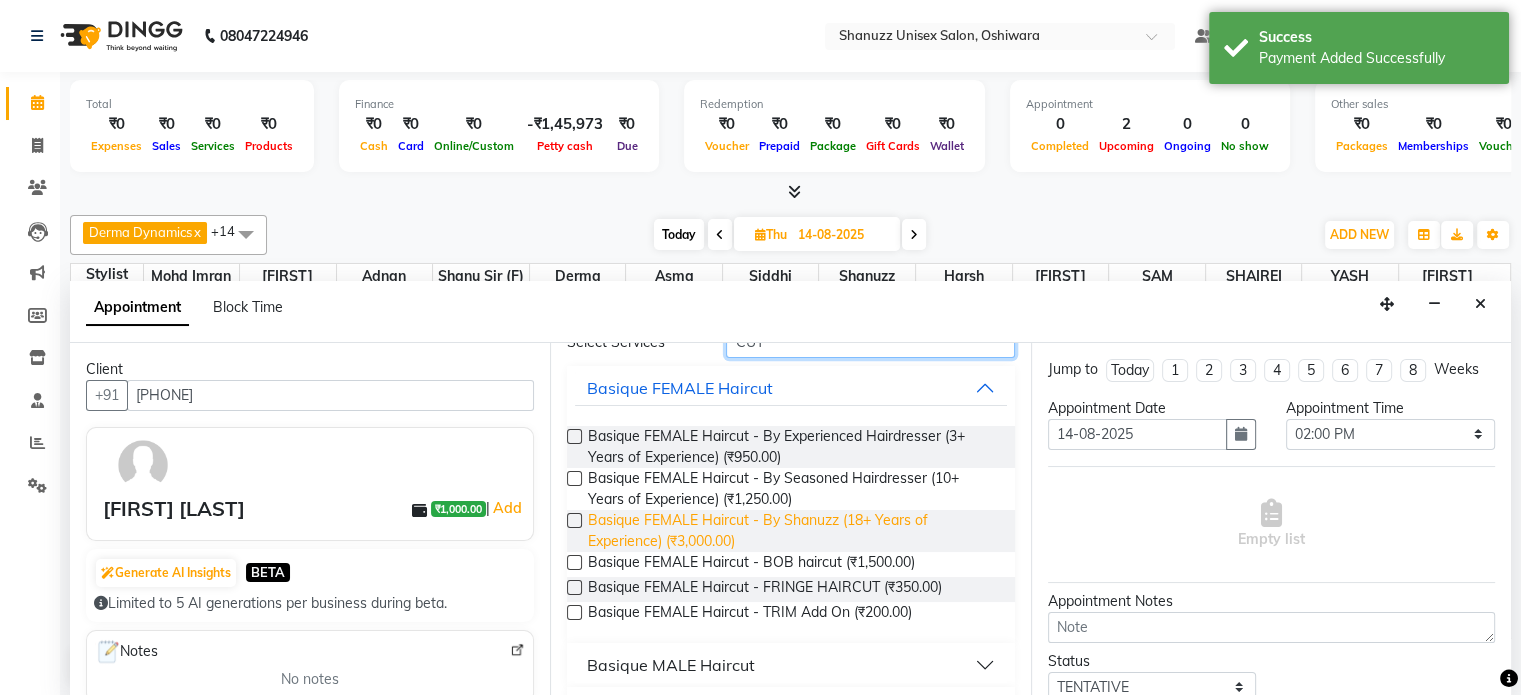 scroll, scrollTop: 148, scrollLeft: 0, axis: vertical 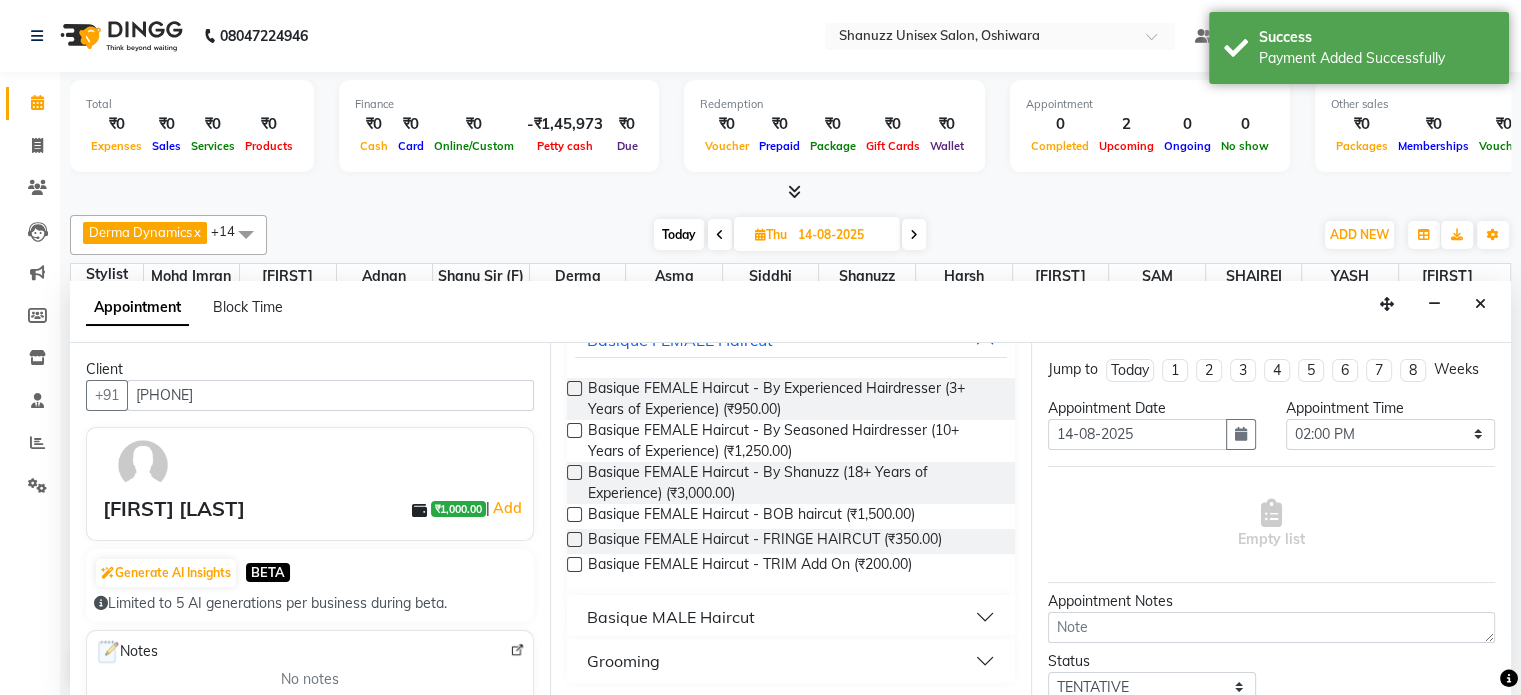 type on "CUT" 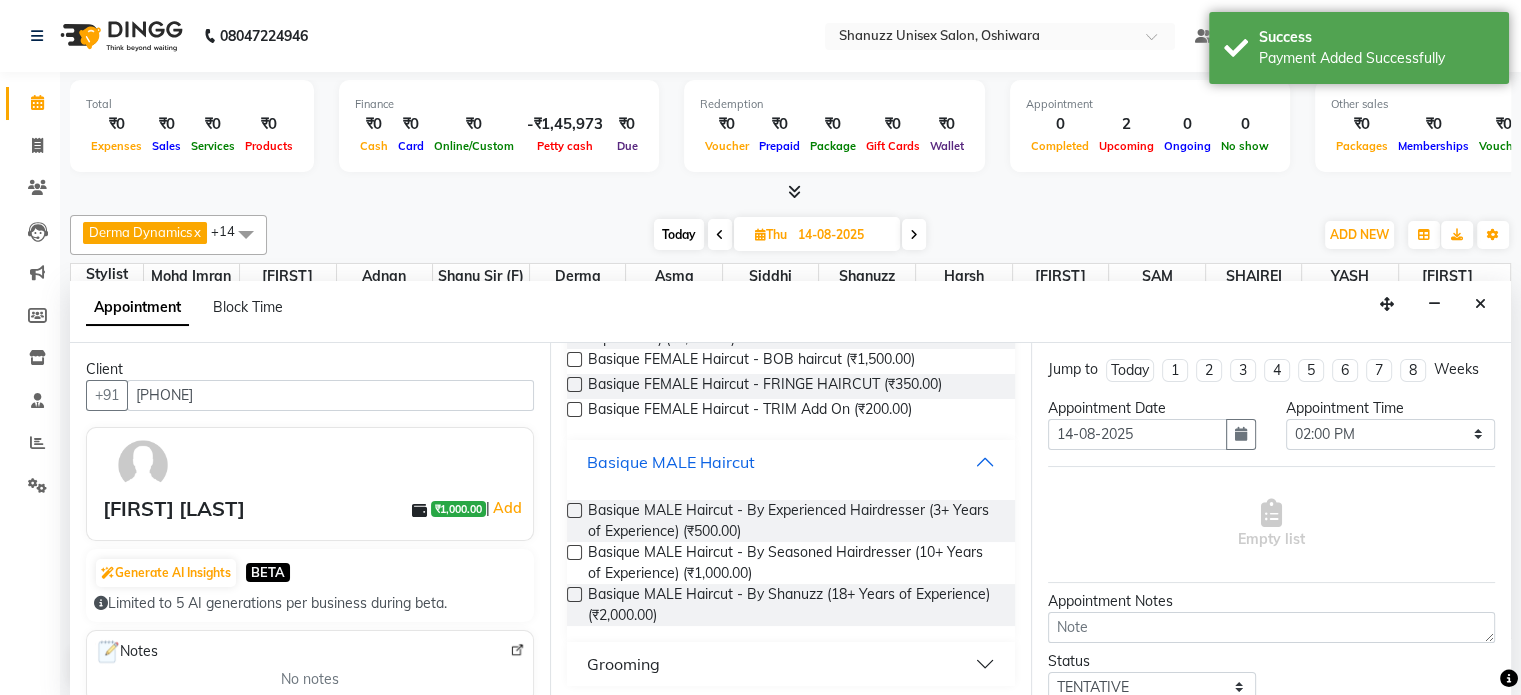 scroll, scrollTop: 306, scrollLeft: 0, axis: vertical 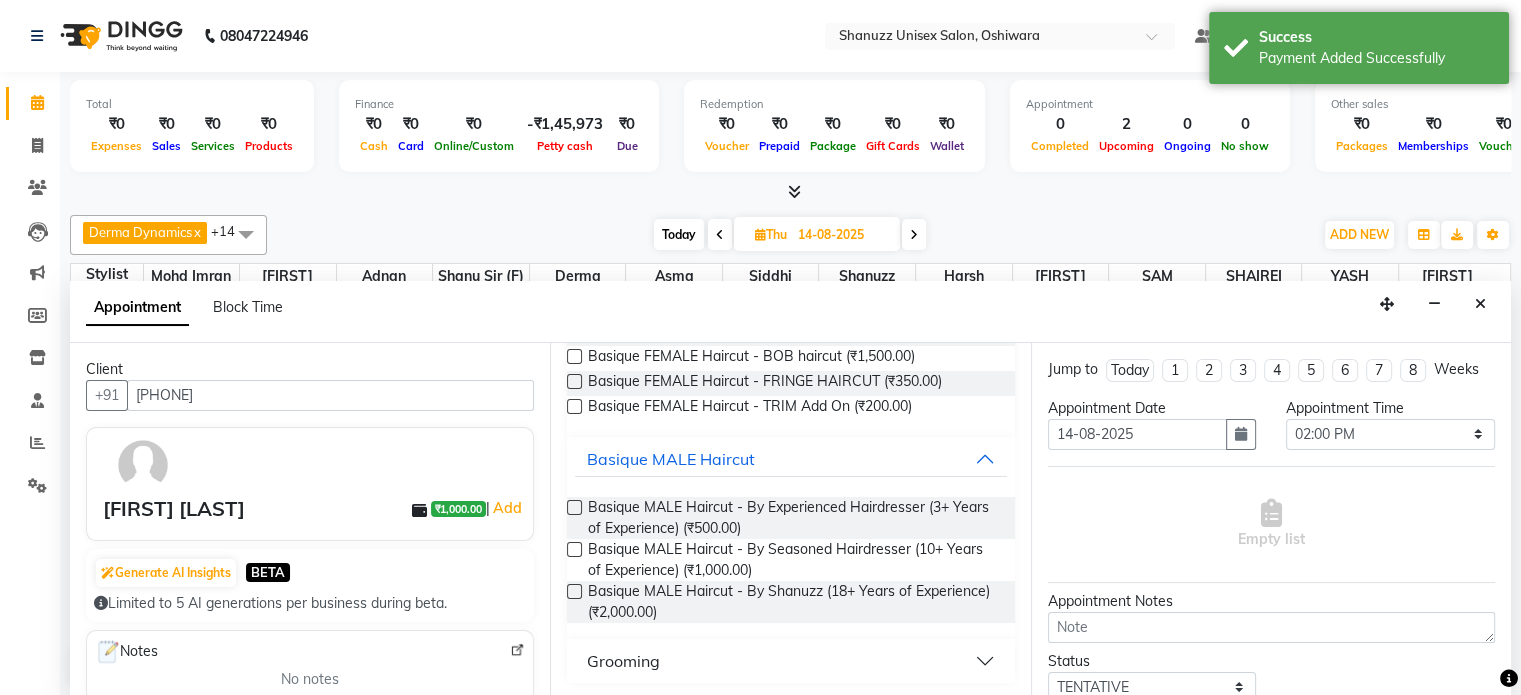 click at bounding box center [574, 591] 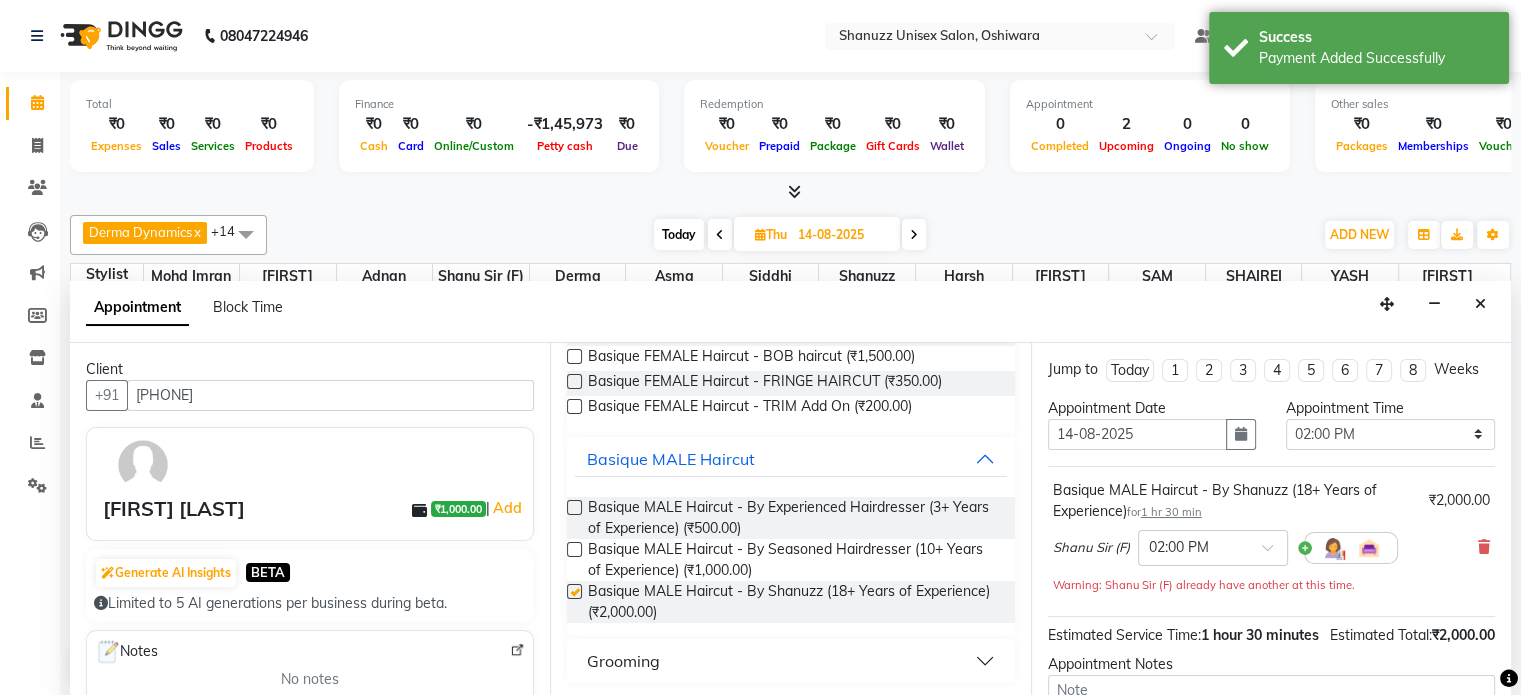 checkbox on "false" 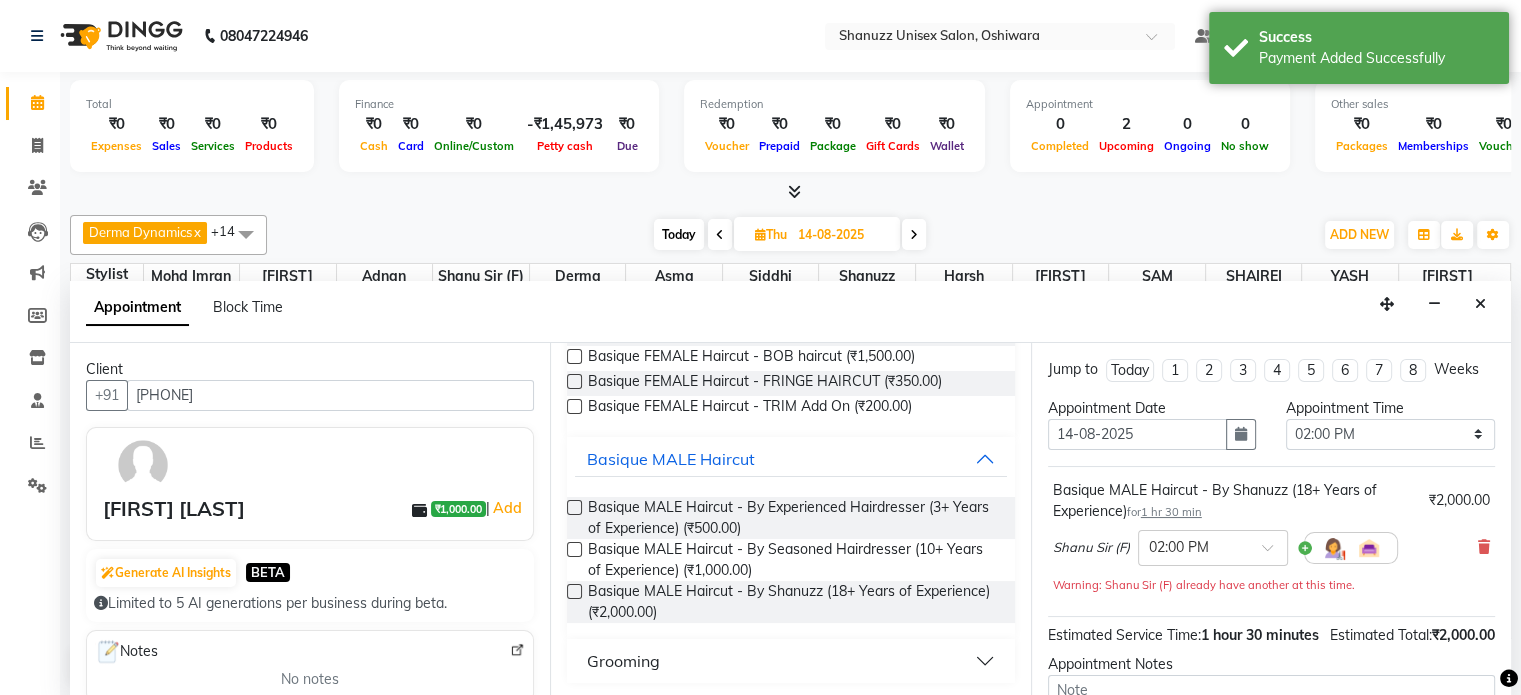 scroll, scrollTop: 213, scrollLeft: 0, axis: vertical 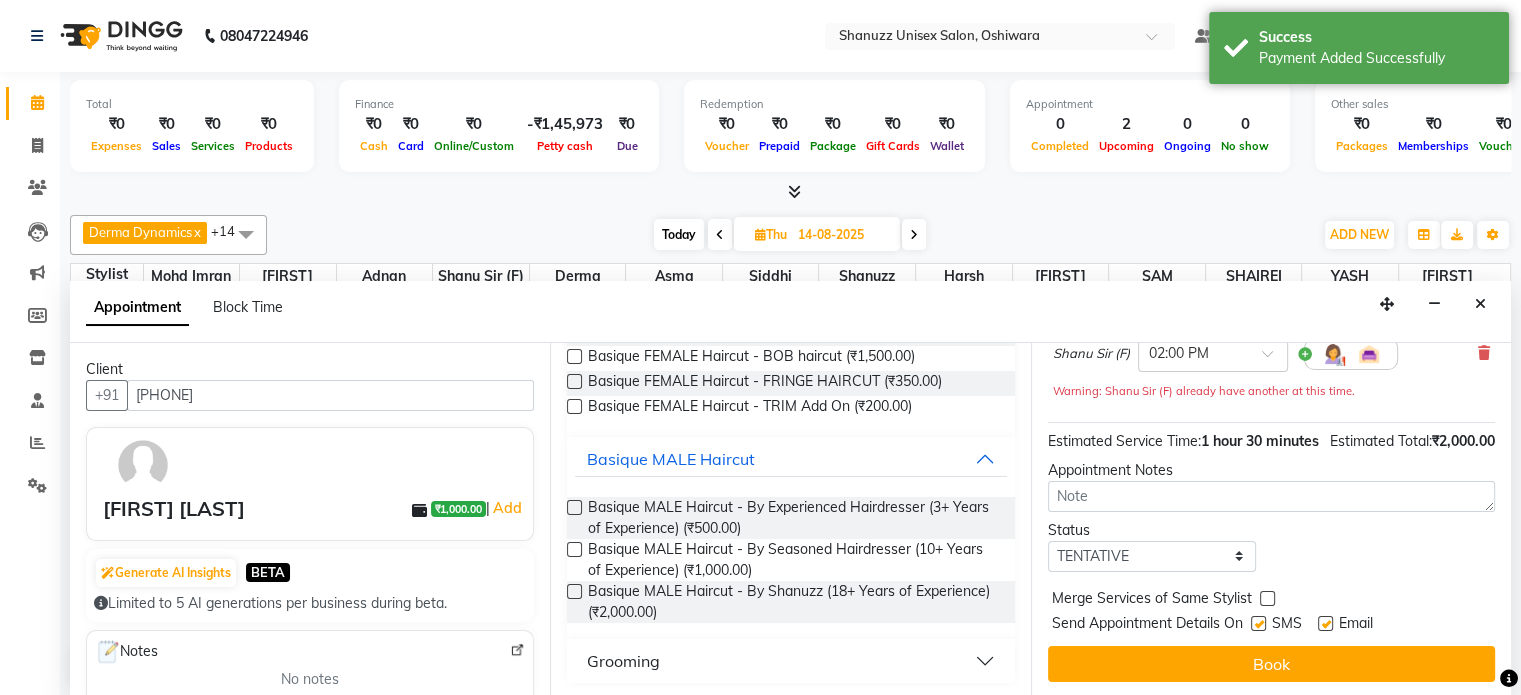 click at bounding box center [1258, 623] 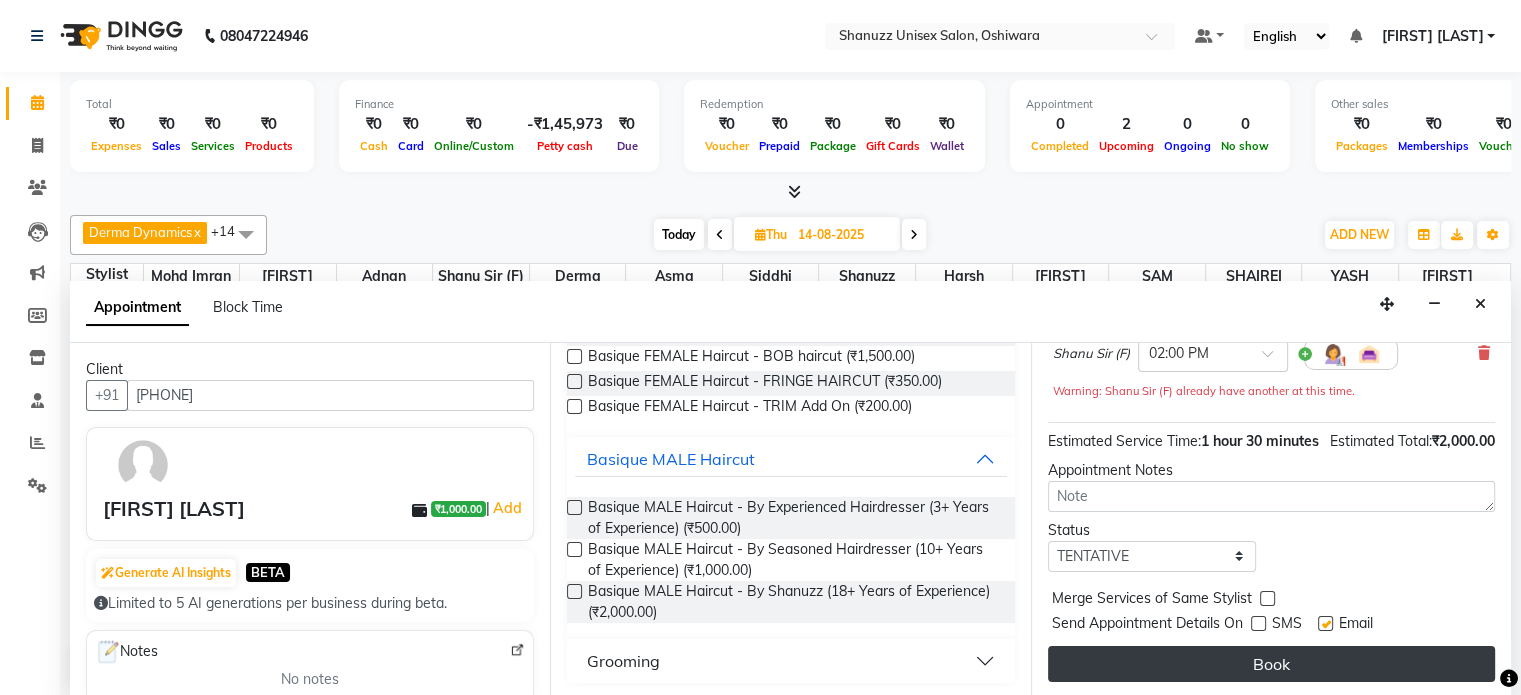 click on "Book" at bounding box center (1271, 664) 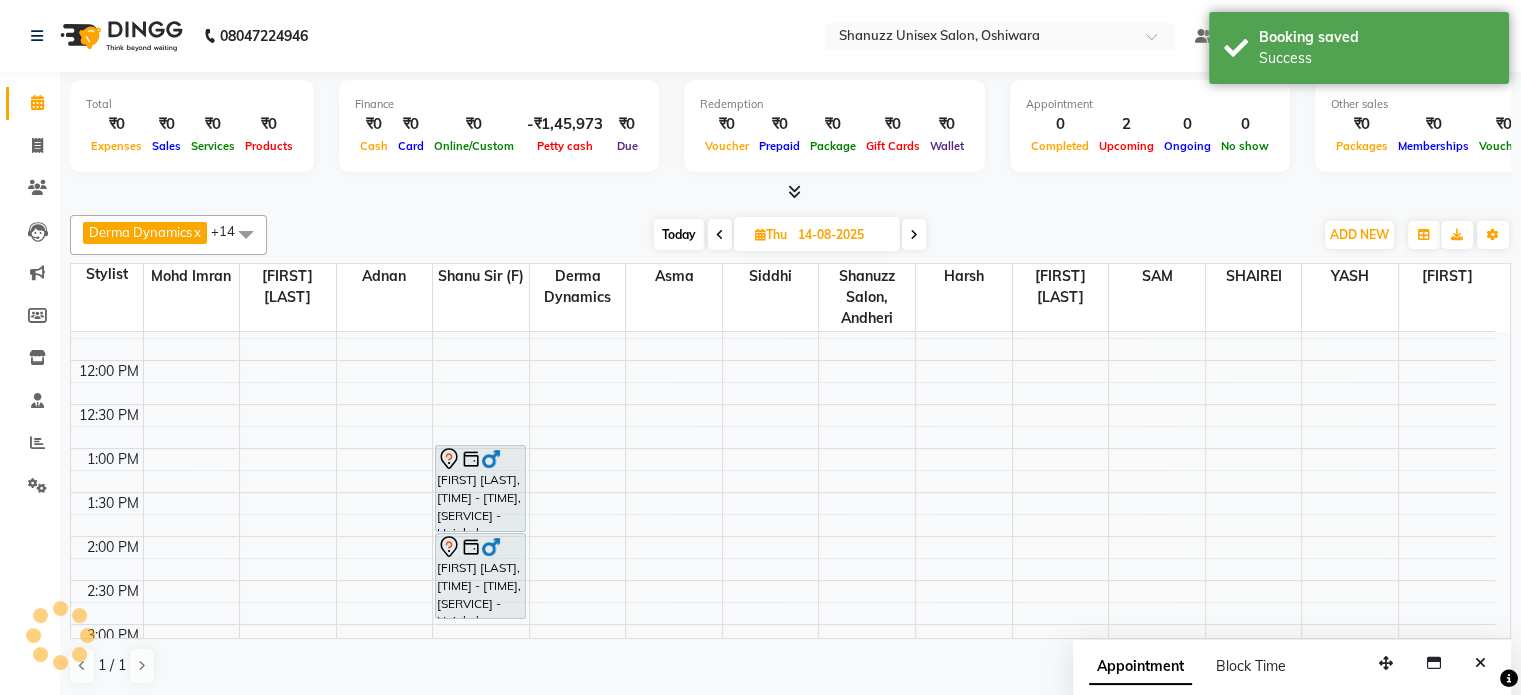 scroll, scrollTop: 0, scrollLeft: 0, axis: both 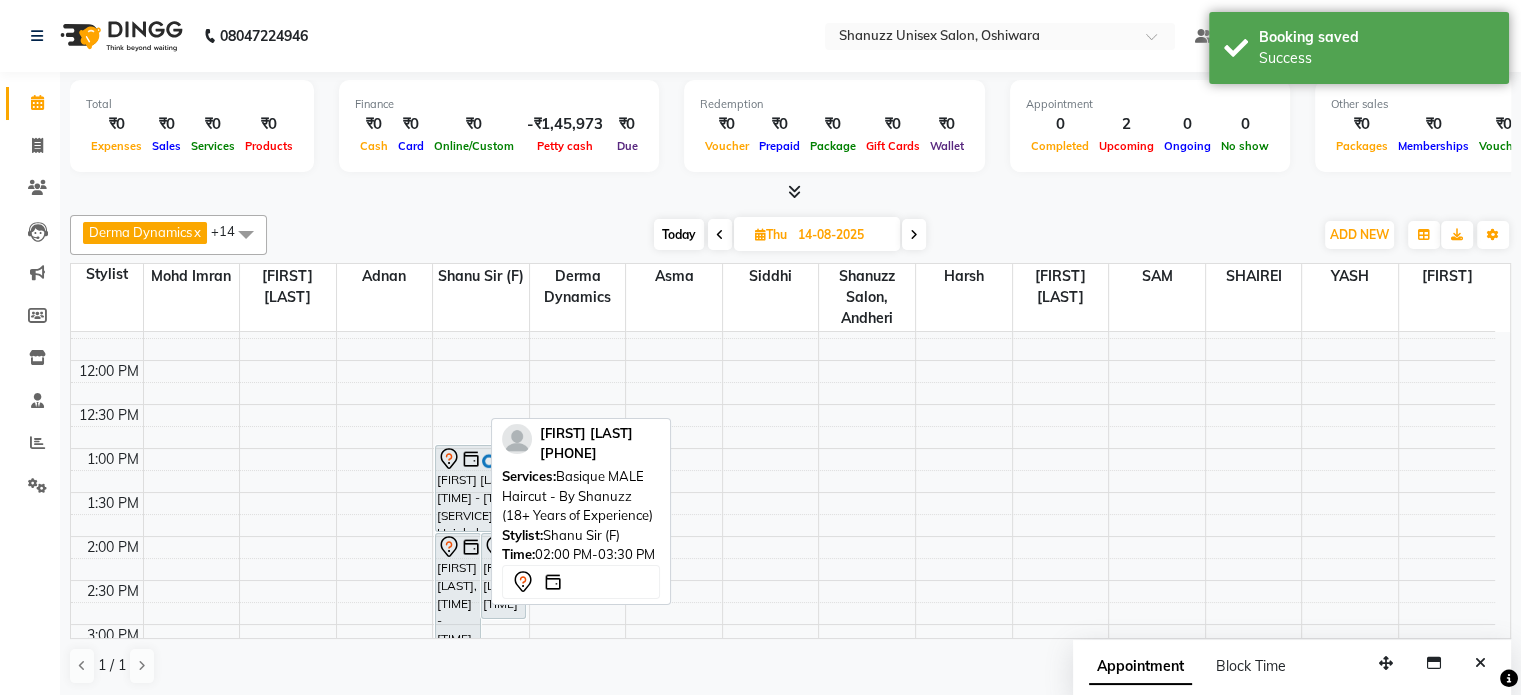 click on "[FIRST] [LAST], [TIME] - [TIME], [SERVICE] - By [STYLIST] ([AGE]+ Years of Experience)" at bounding box center [458, 597] 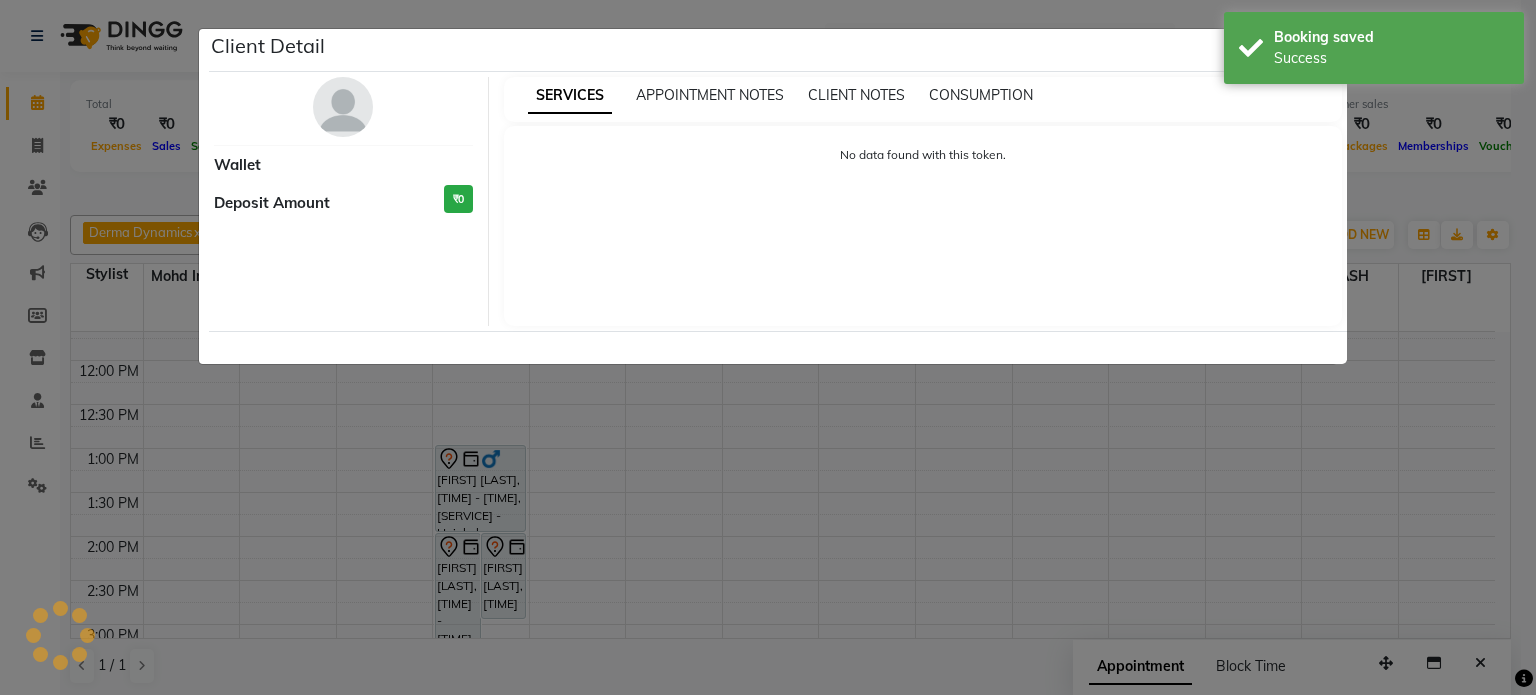 select on "7" 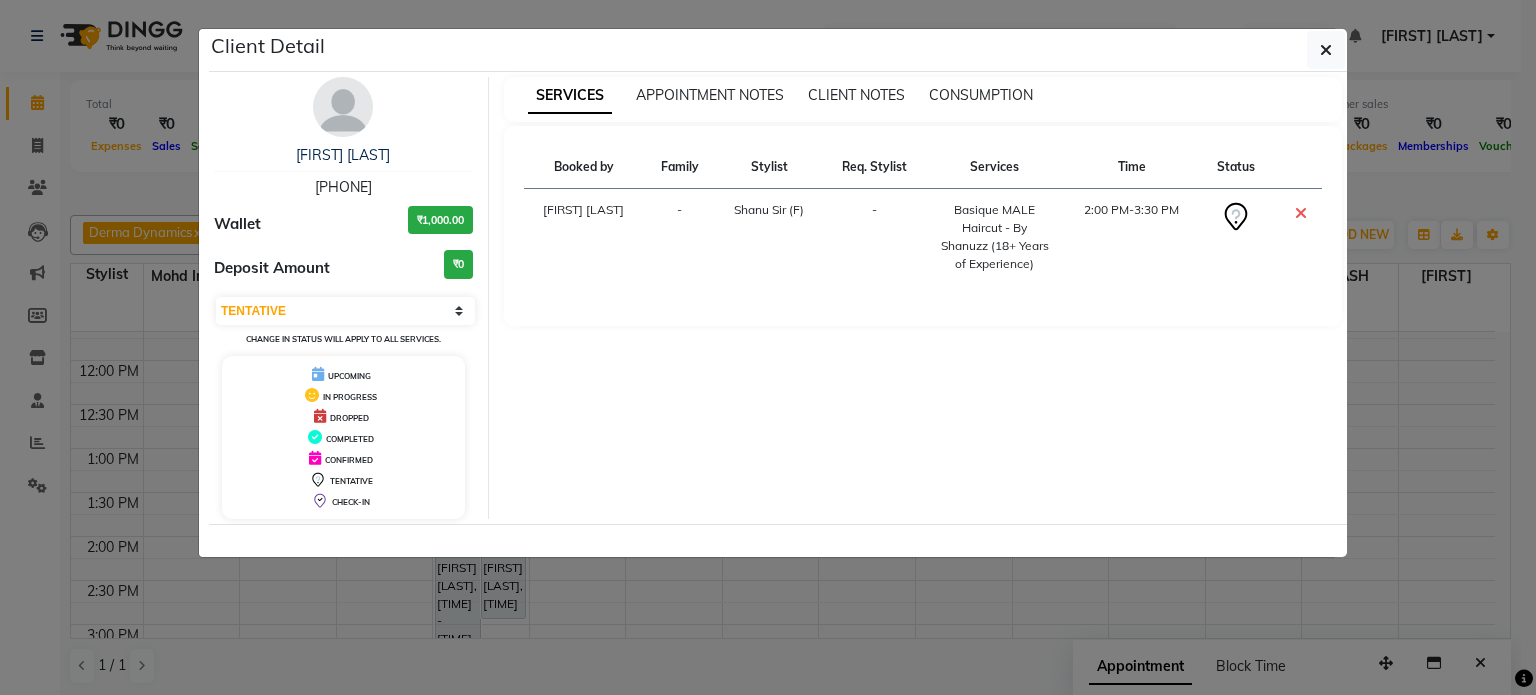 type 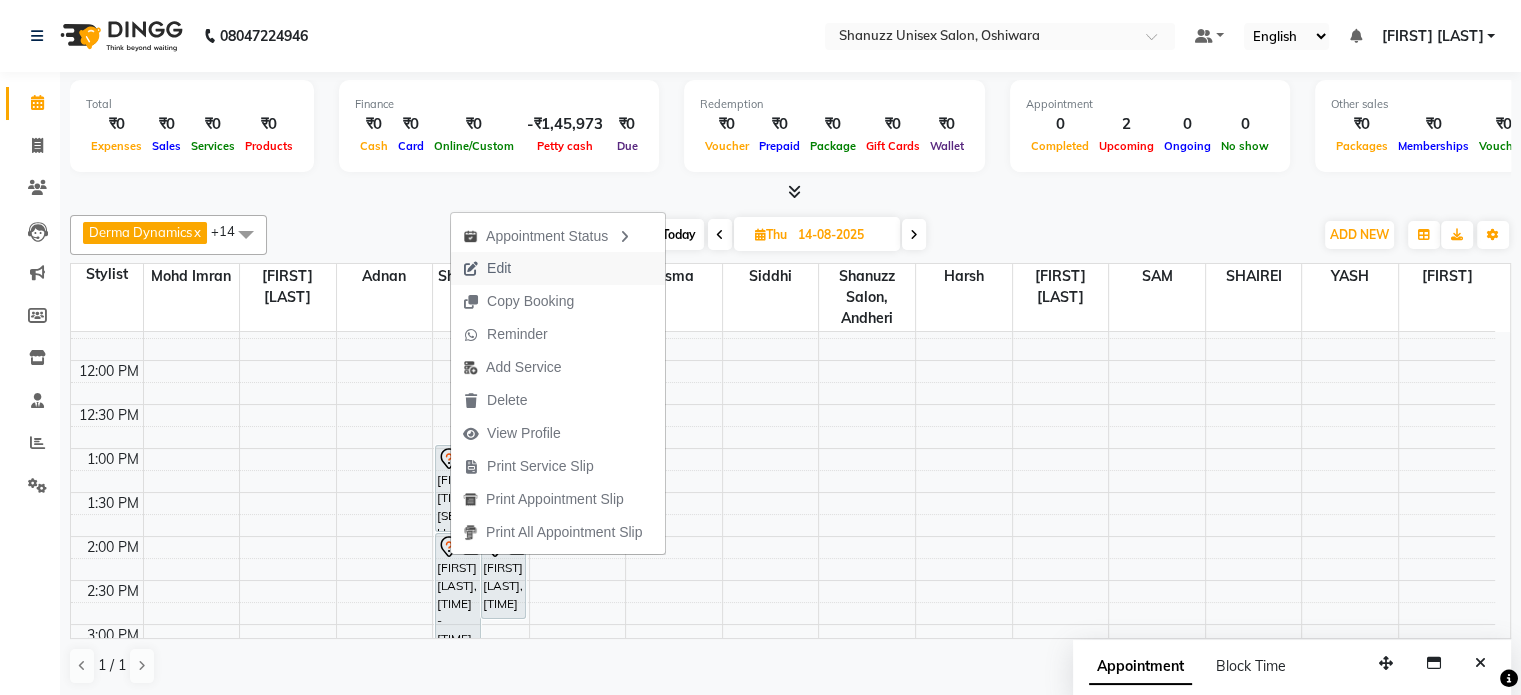 click on "Edit" at bounding box center (487, 268) 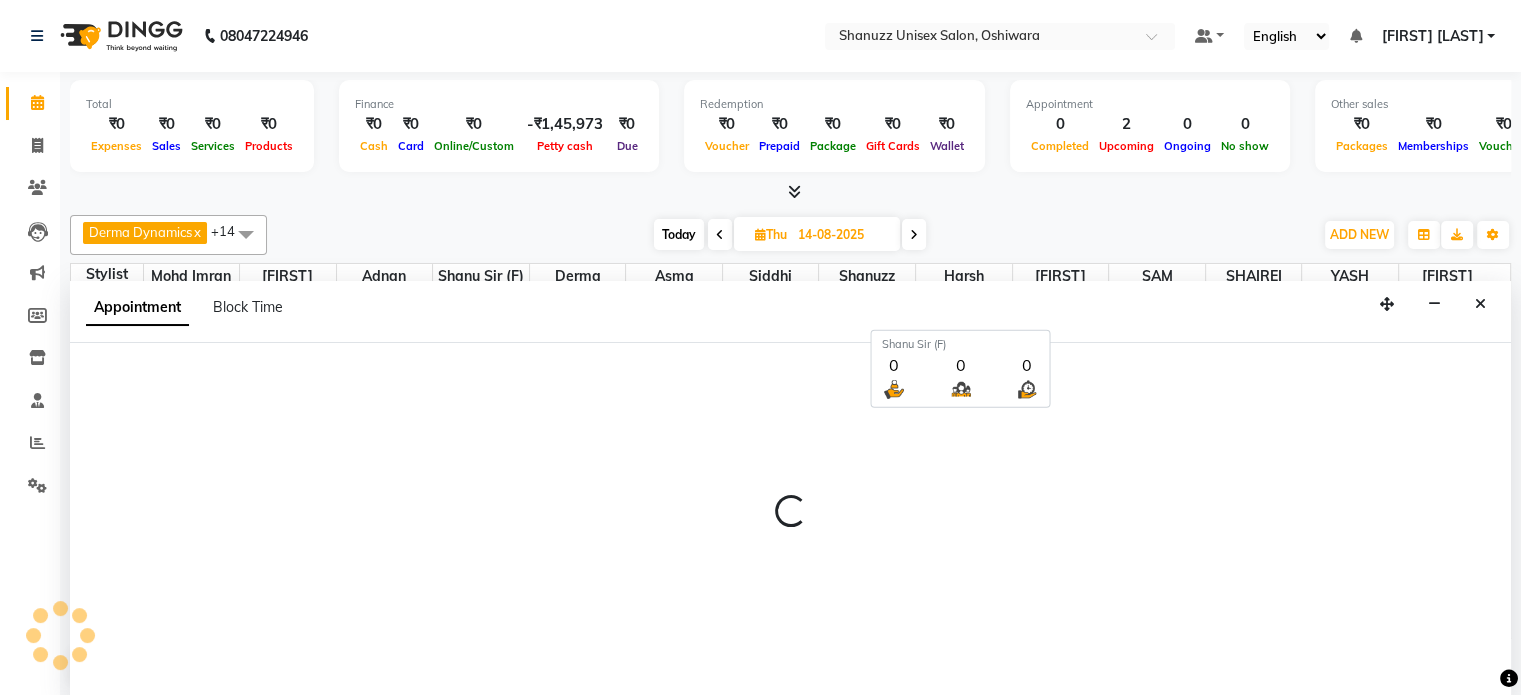 scroll, scrollTop: 0, scrollLeft: 0, axis: both 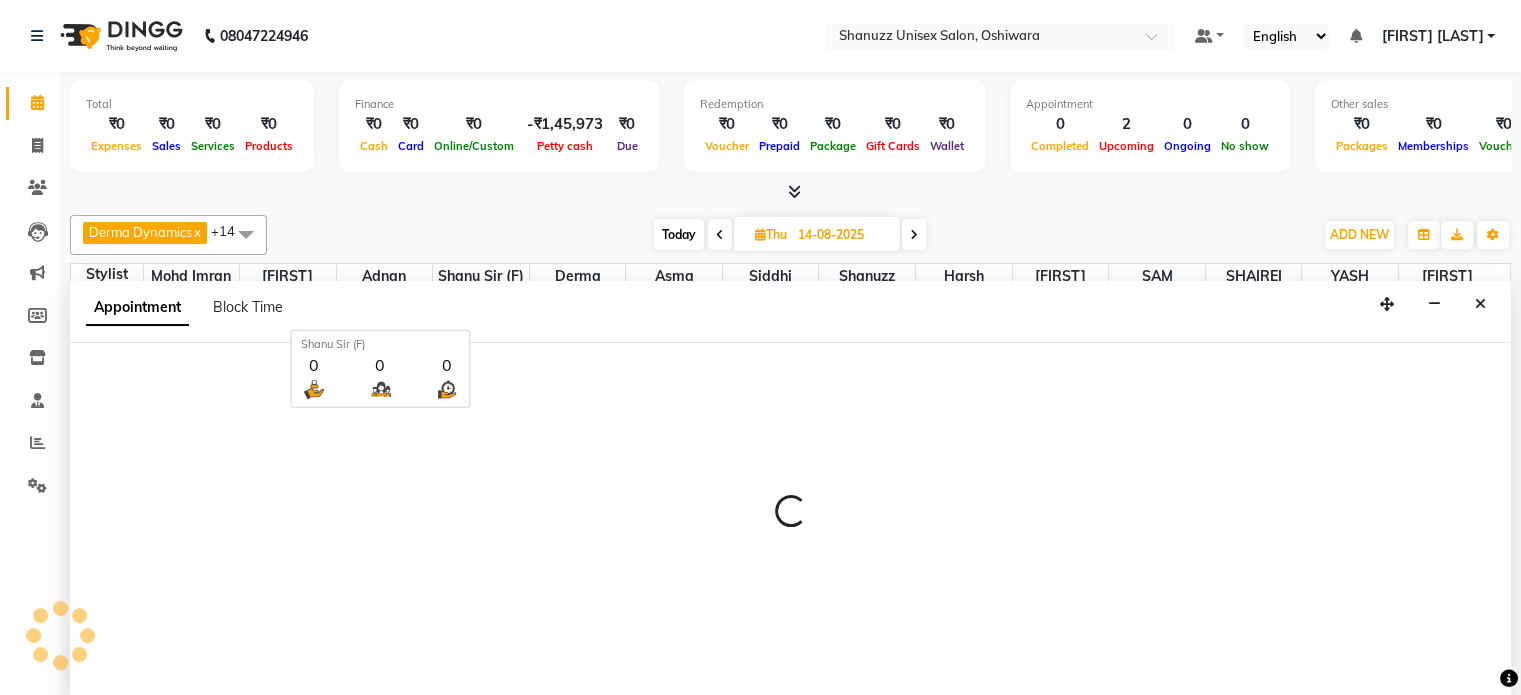 select on "tentative" 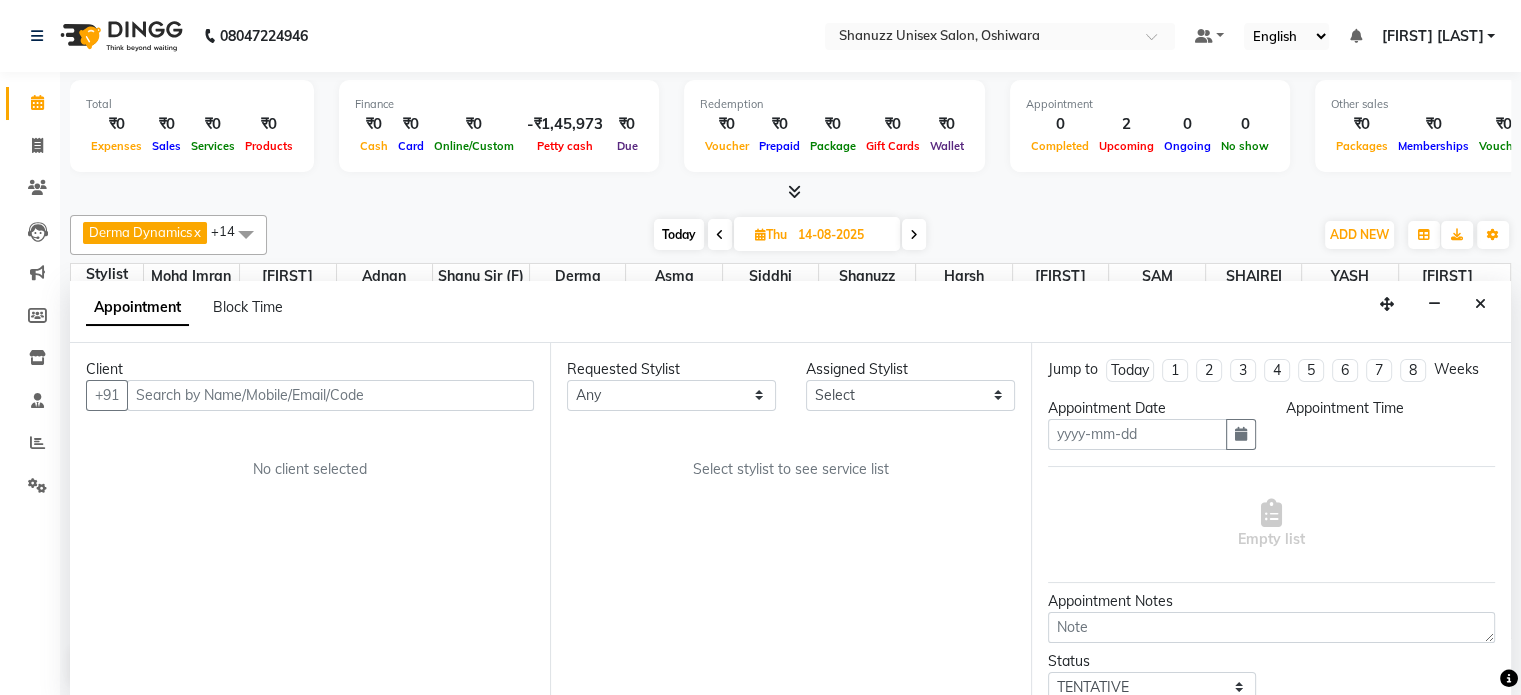 type on "14-08-2025" 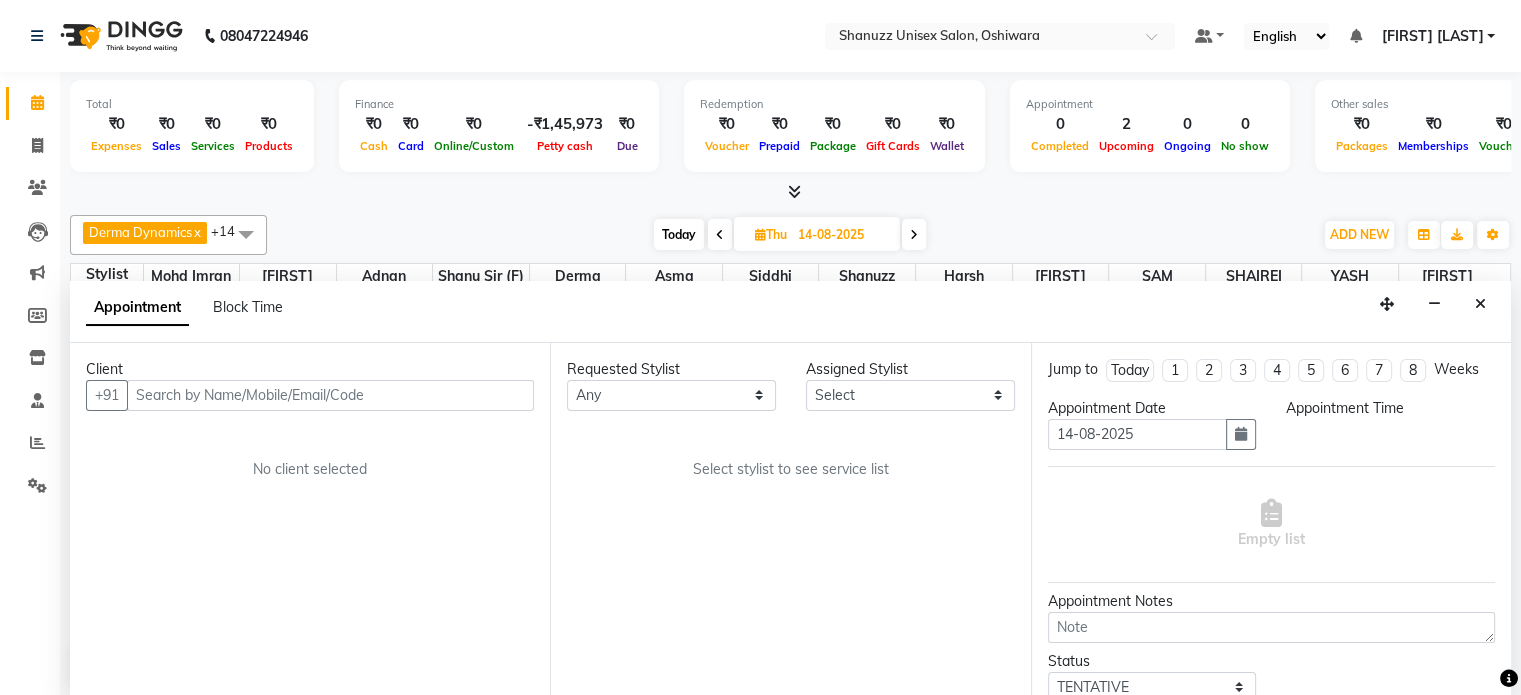 select on "840" 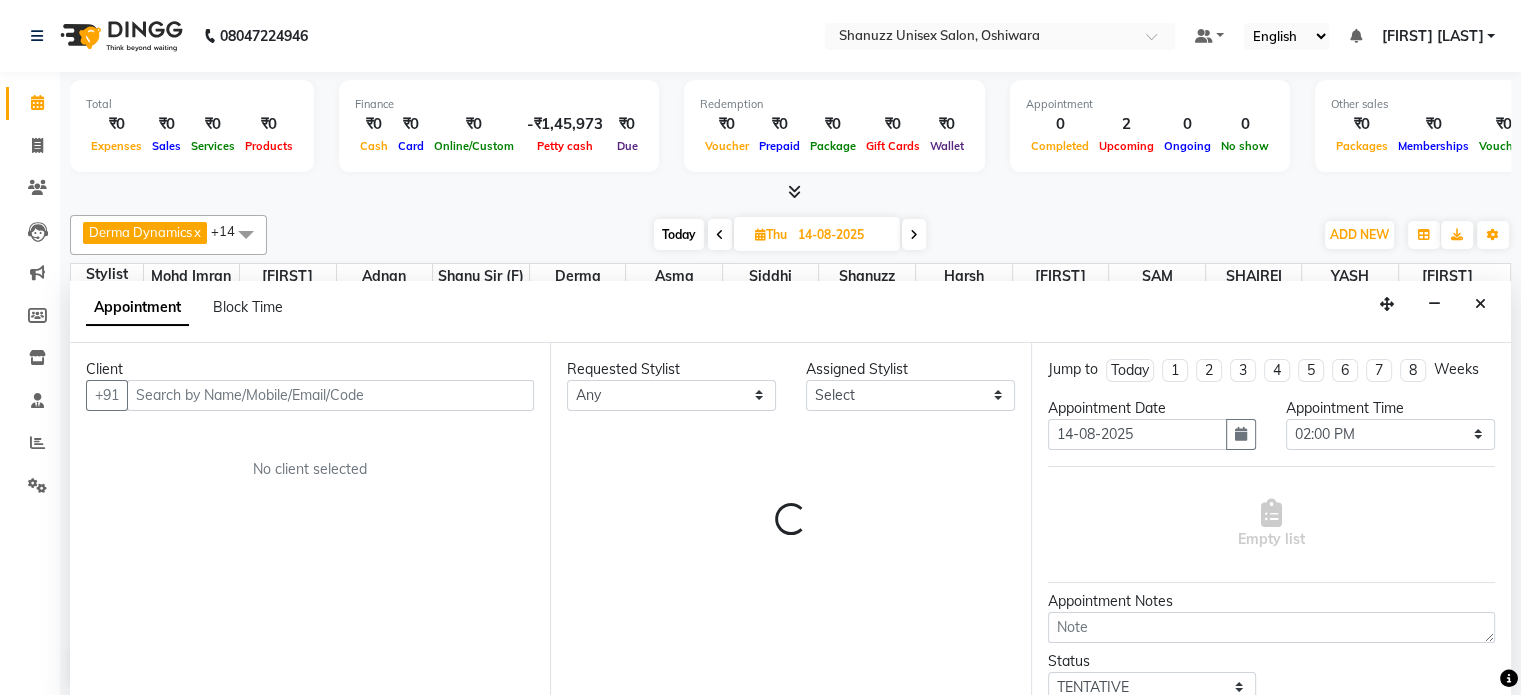 select on "59304" 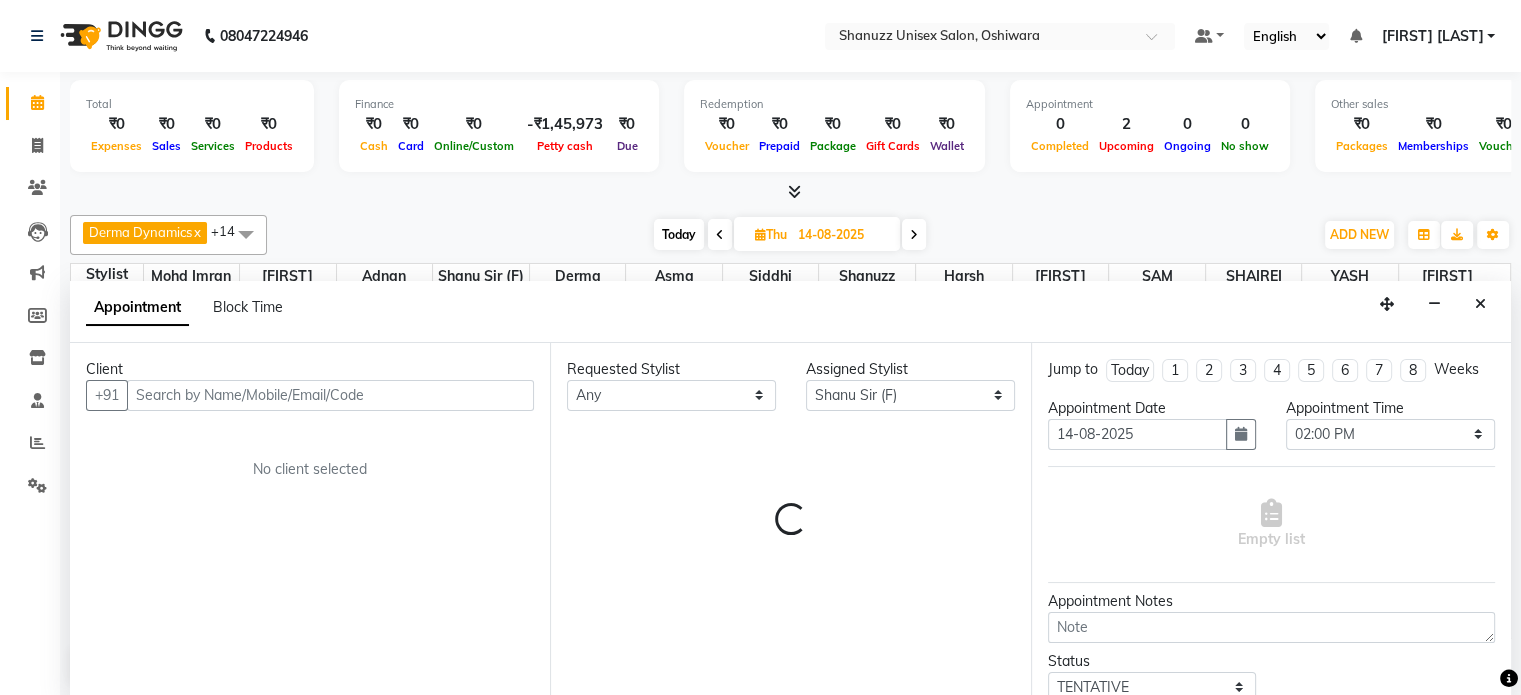 scroll, scrollTop: 88, scrollLeft: 0, axis: vertical 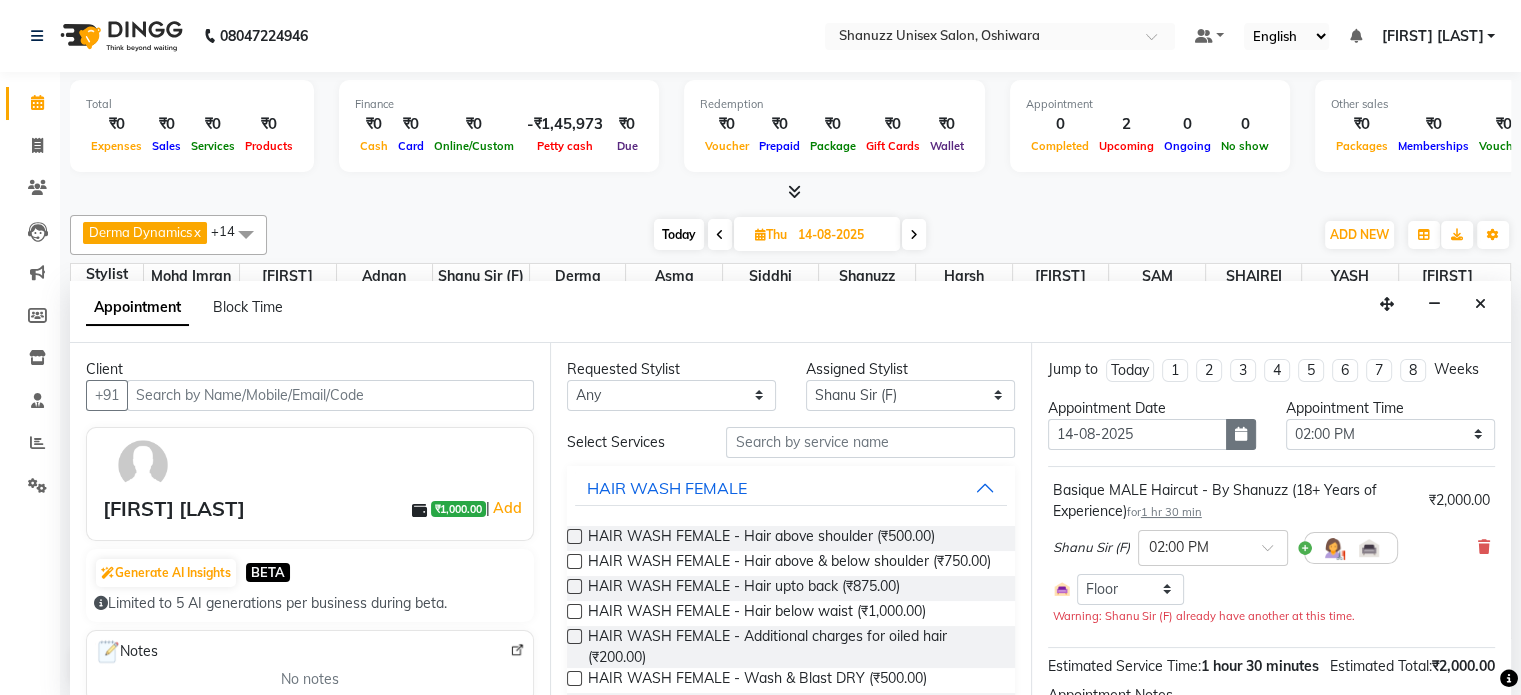 click at bounding box center [1241, 434] 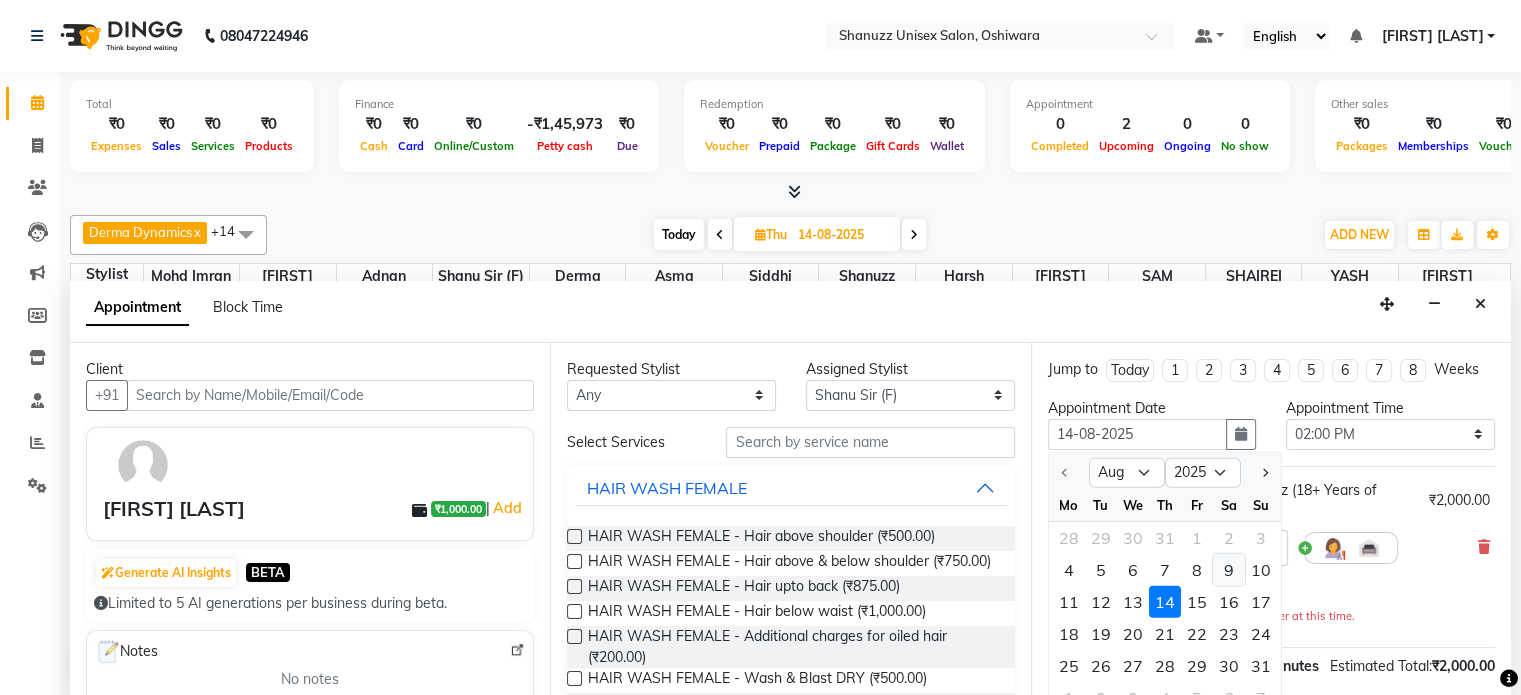 click on "9" at bounding box center (1229, 570) 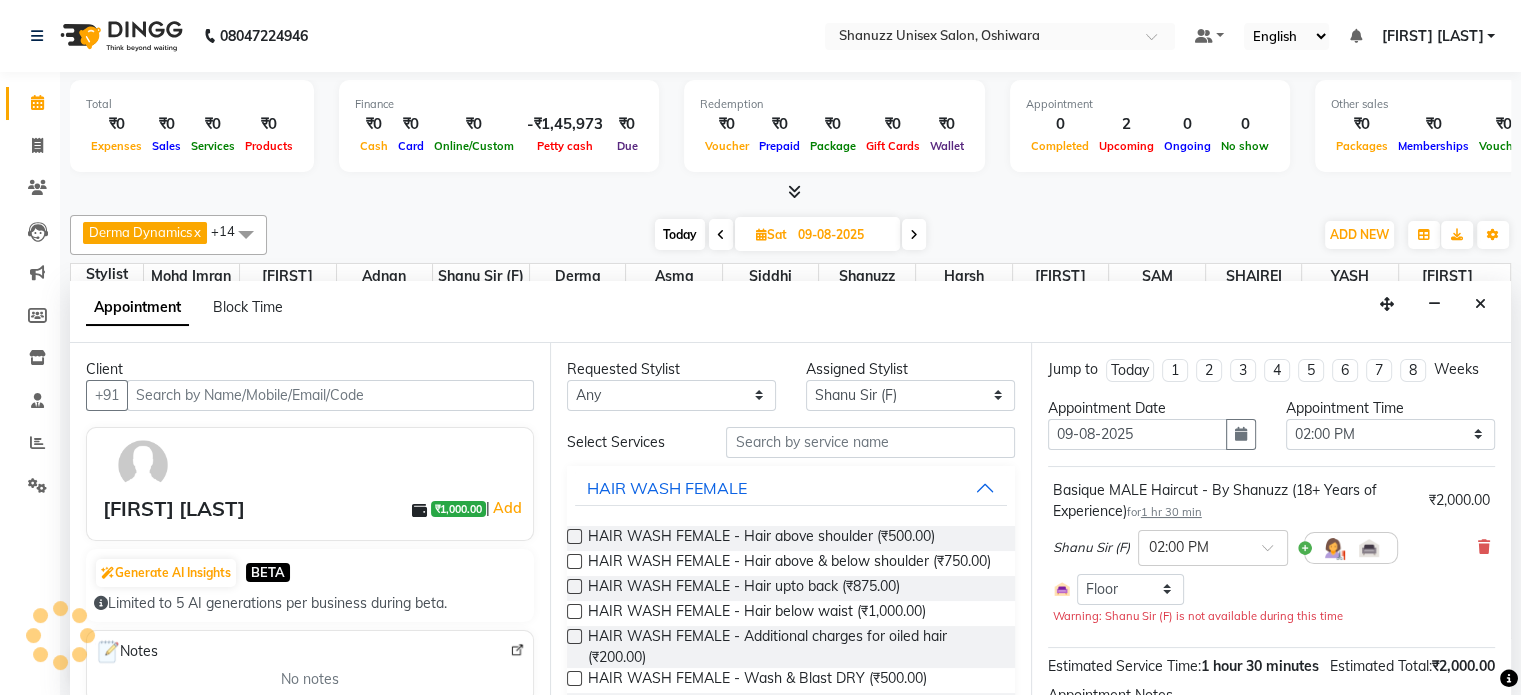 scroll, scrollTop: 88, scrollLeft: 0, axis: vertical 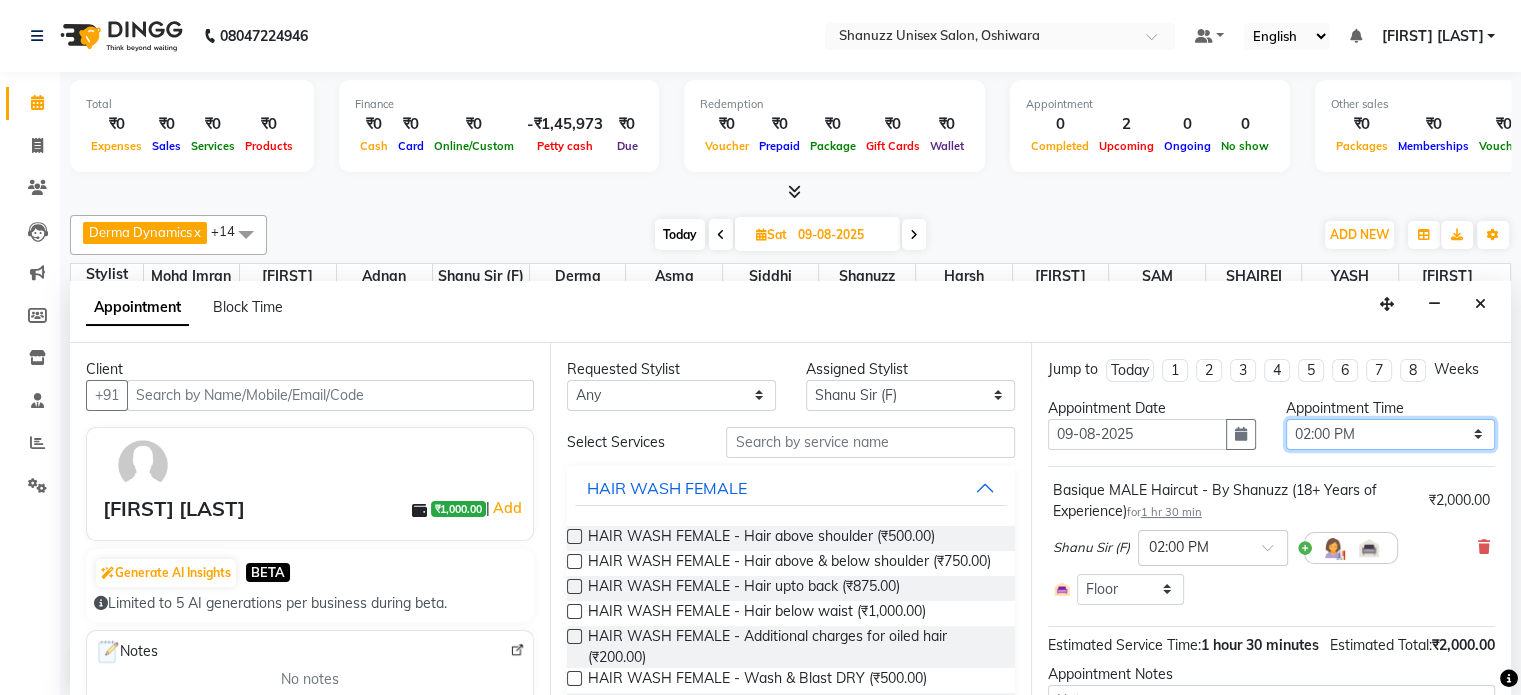 click on "Select 10:00 AM 11:00 AM 12:00 PM 01:00 PM 02:00 PM 03:00 PM 04:00 PM 05:00 PM 06:00 PM 07:00 PM 08:00 PM" at bounding box center [1390, 434] 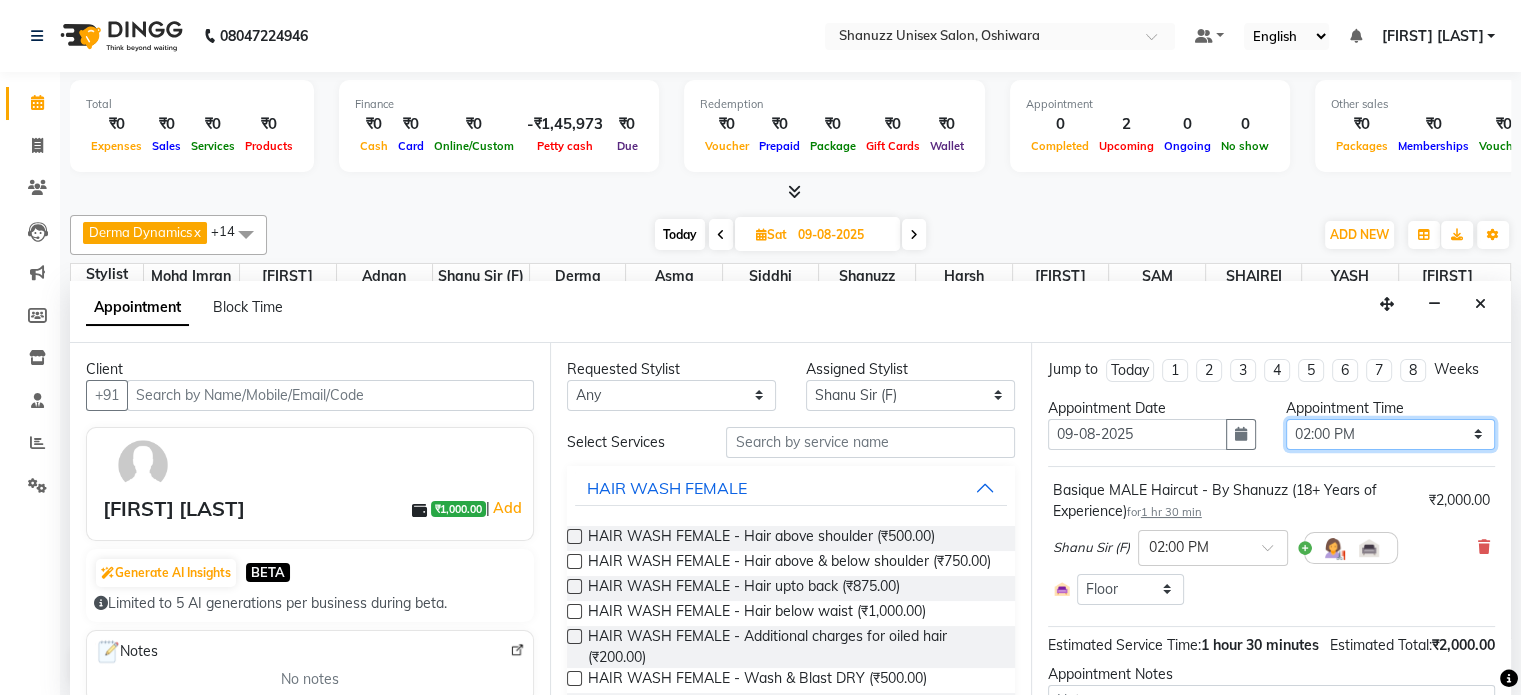 select on "780" 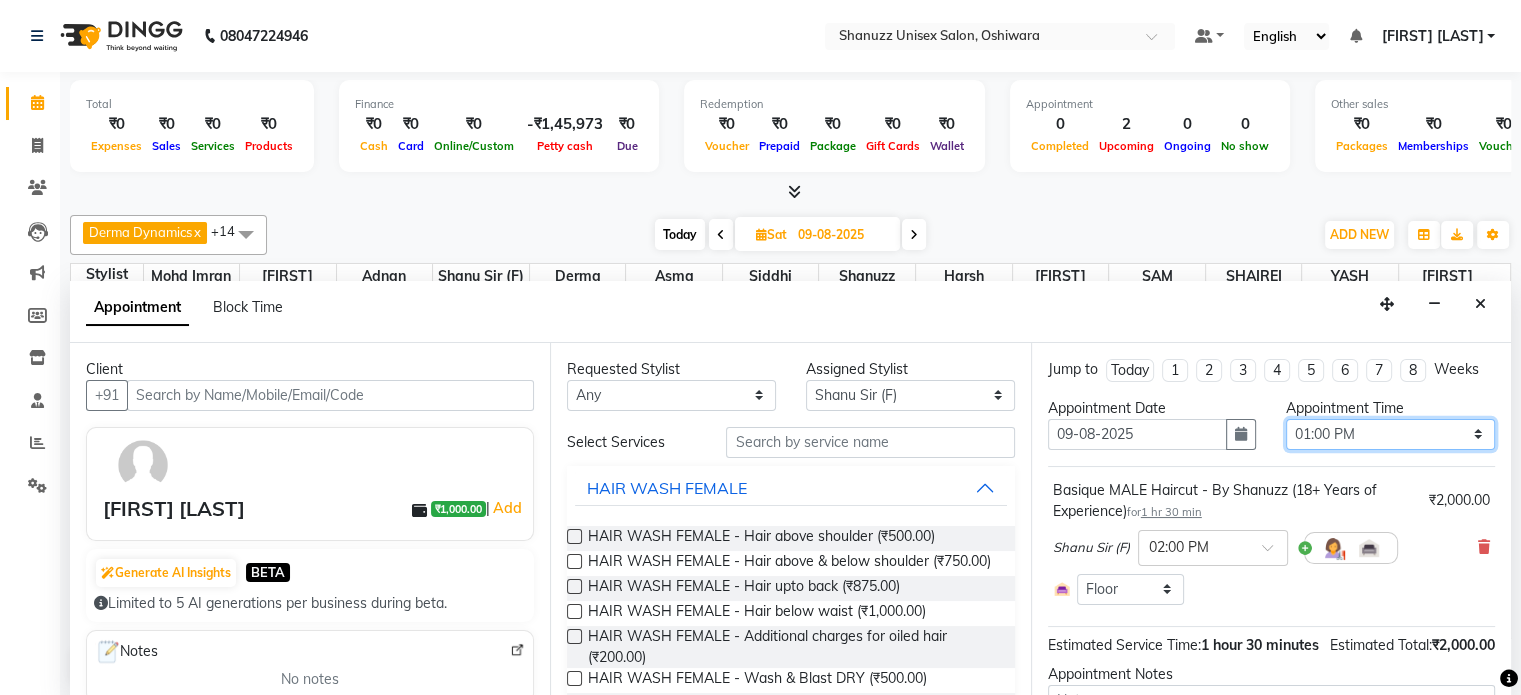 click on "Select 10:00 AM 11:00 AM 12:00 PM 01:00 PM 02:00 PM 03:00 PM 04:00 PM 05:00 PM 06:00 PM 07:00 PM 08:00 PM" at bounding box center [1390, 434] 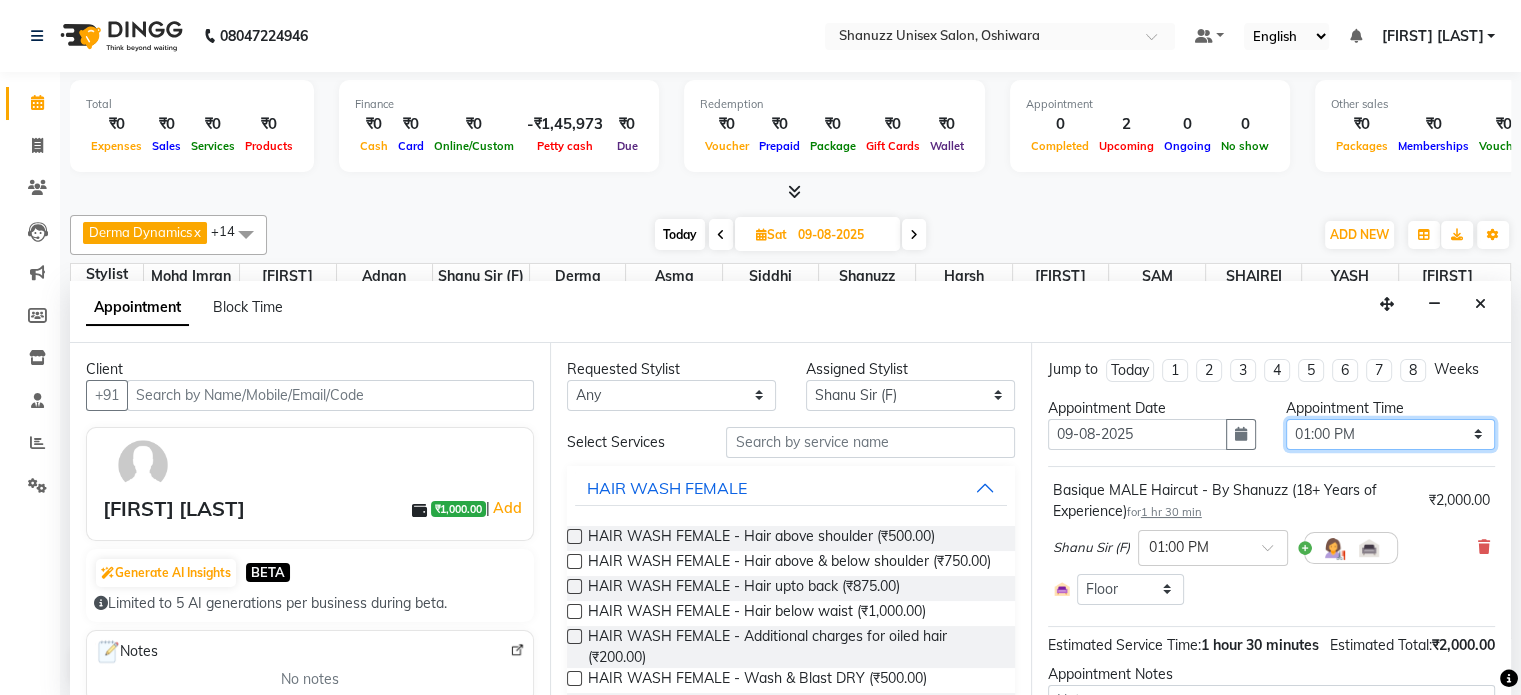 scroll, scrollTop: 165, scrollLeft: 0, axis: vertical 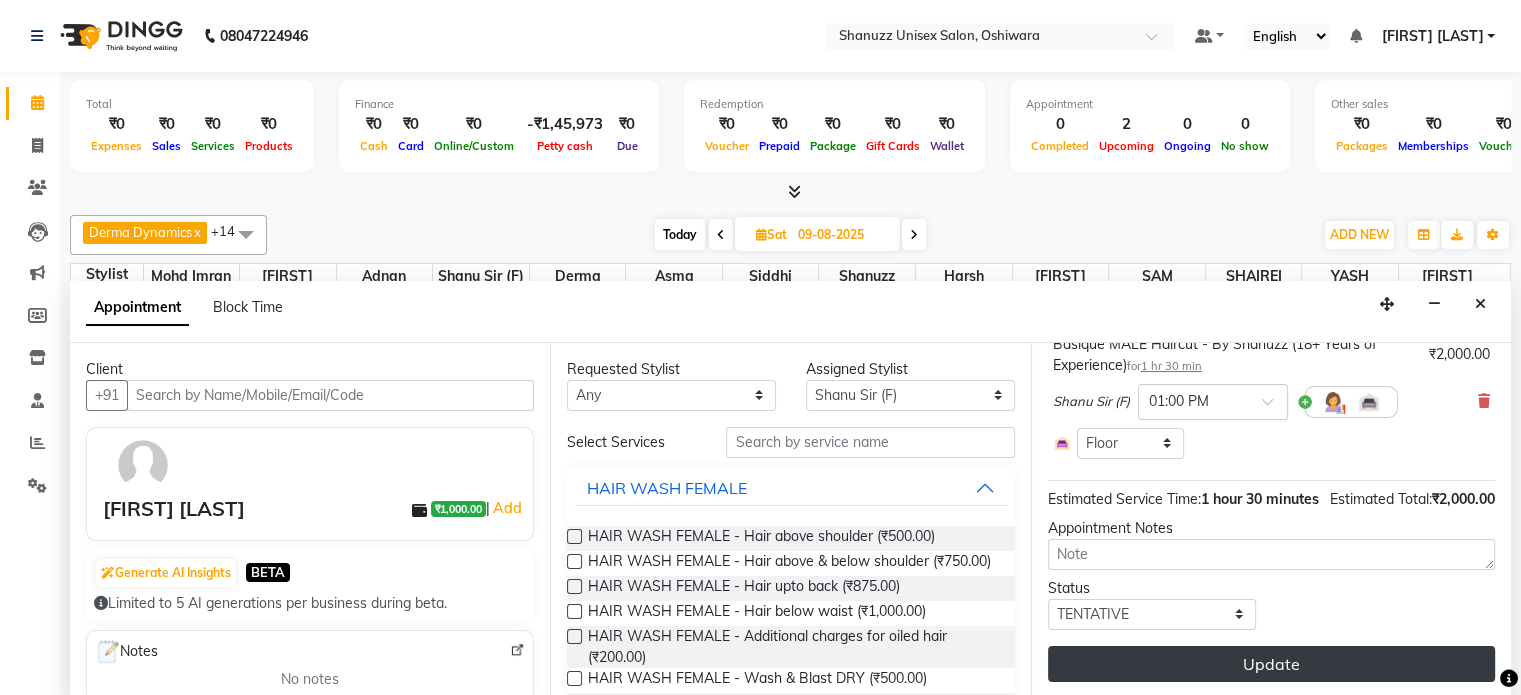 click on "Update" at bounding box center (1271, 664) 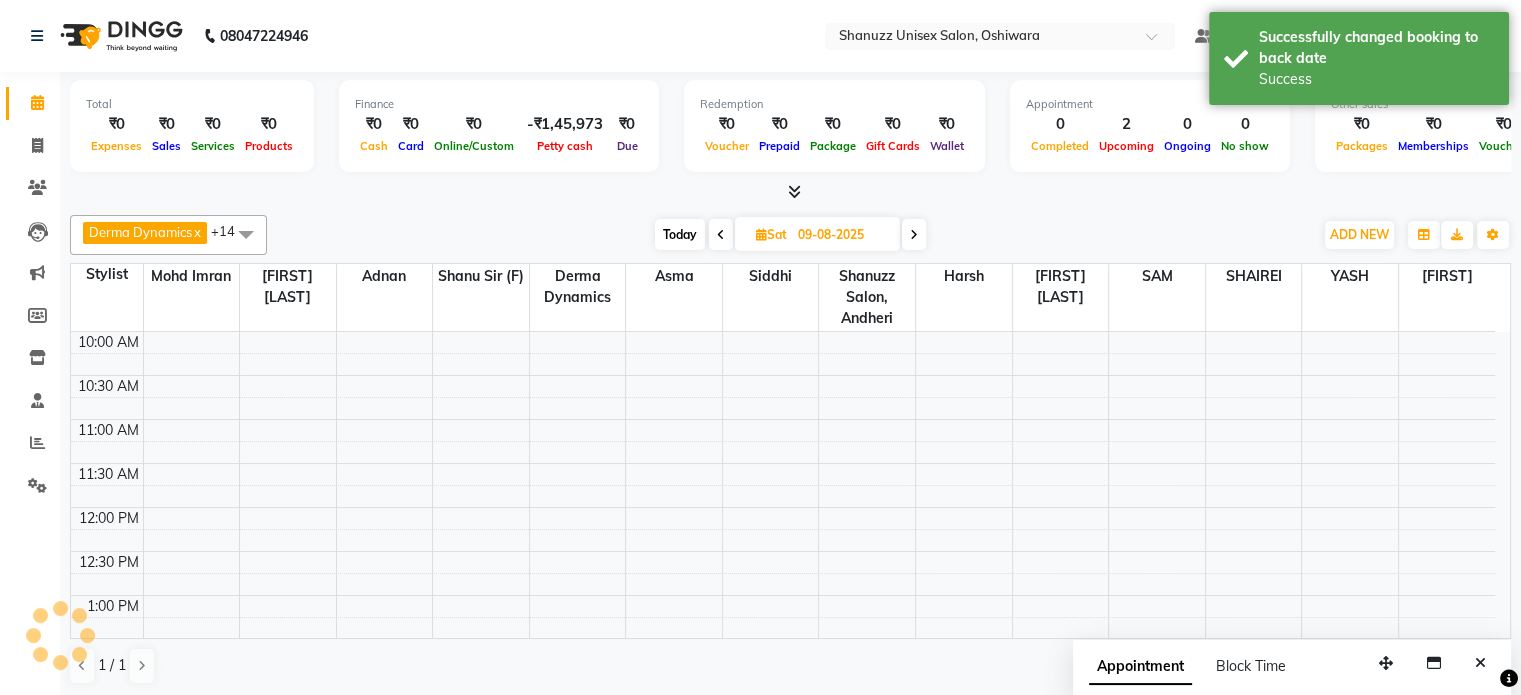 scroll, scrollTop: 0, scrollLeft: 0, axis: both 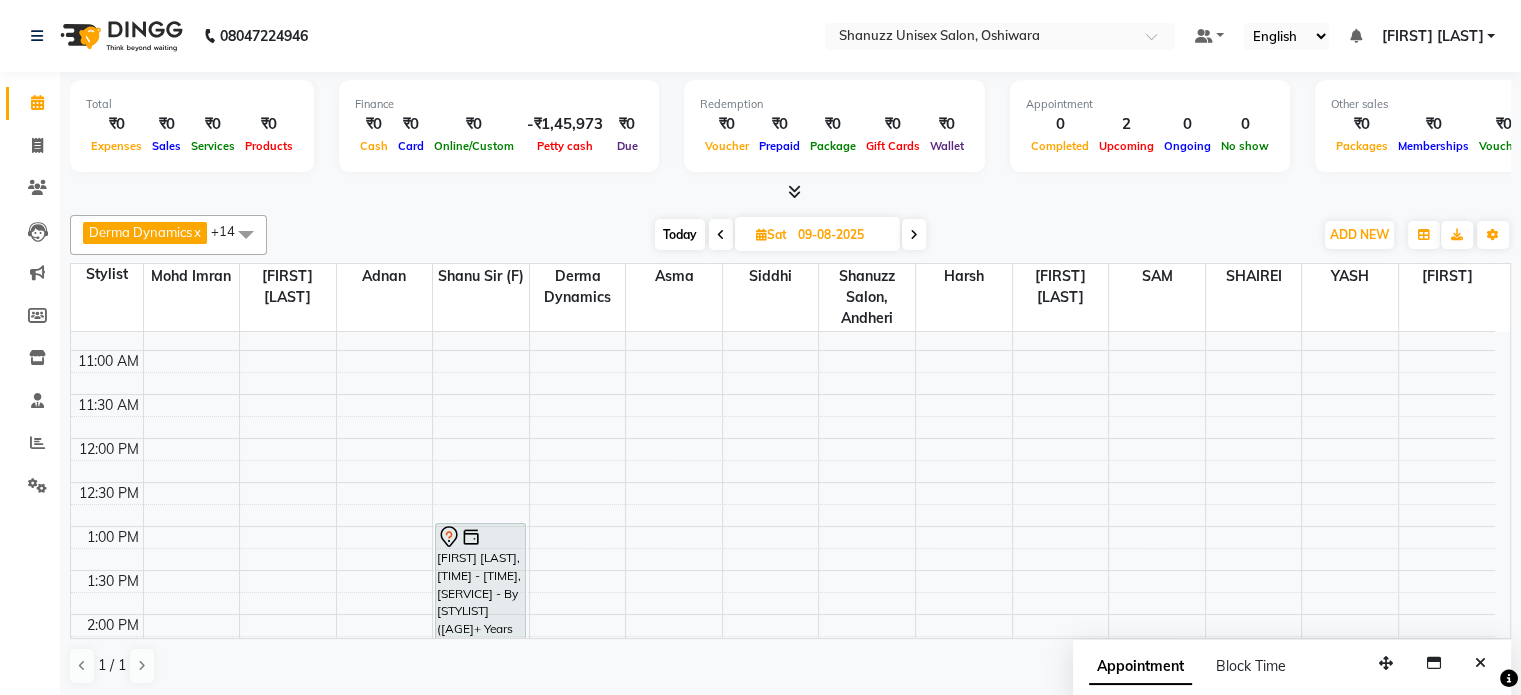 click on "Today" at bounding box center [680, 234] 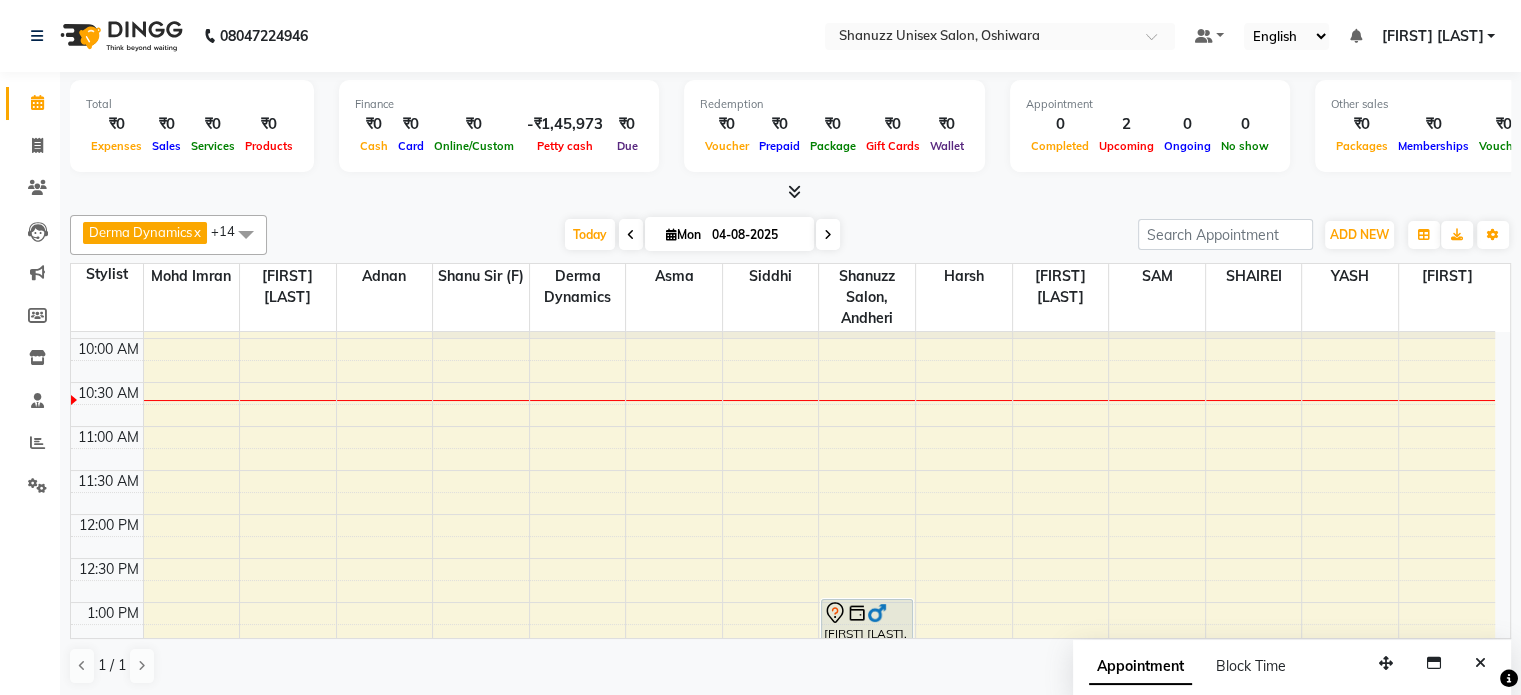 scroll, scrollTop: 80, scrollLeft: 0, axis: vertical 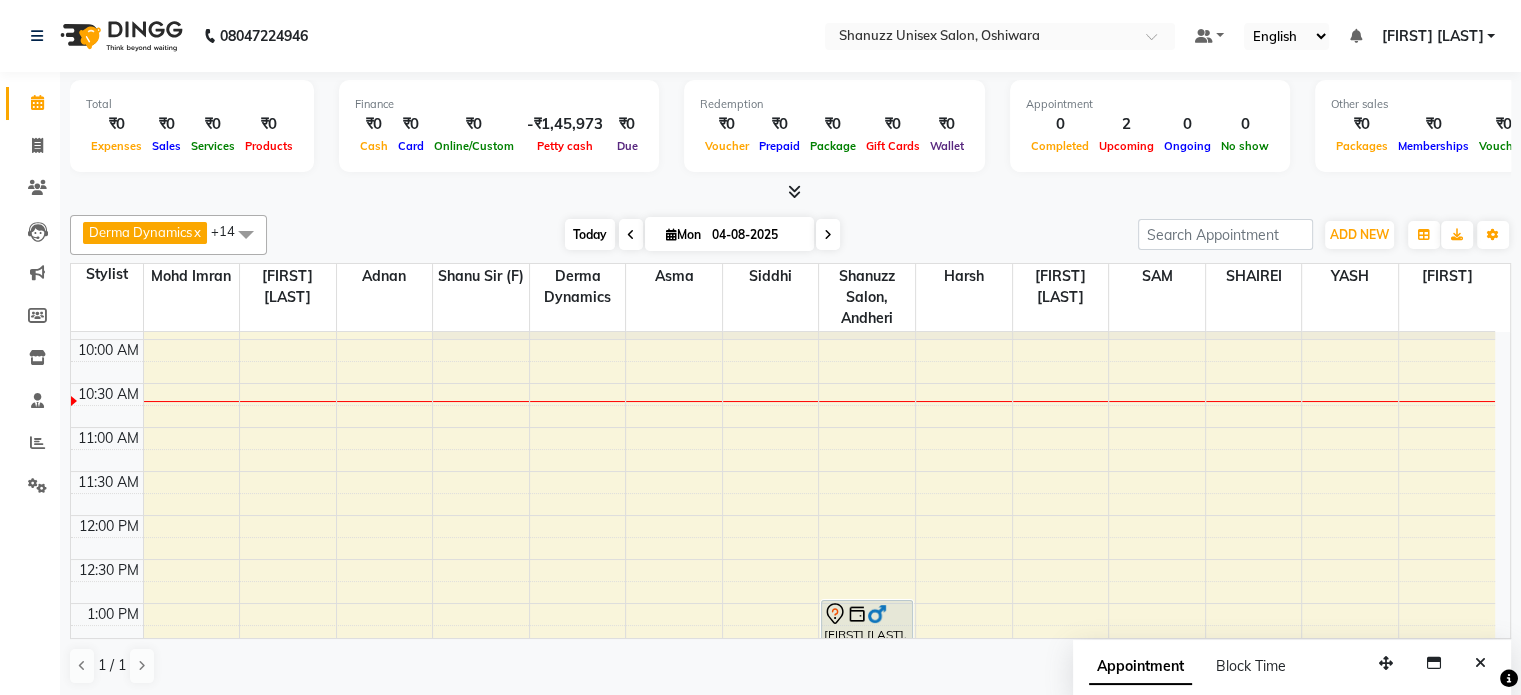 click on "Today" at bounding box center (590, 234) 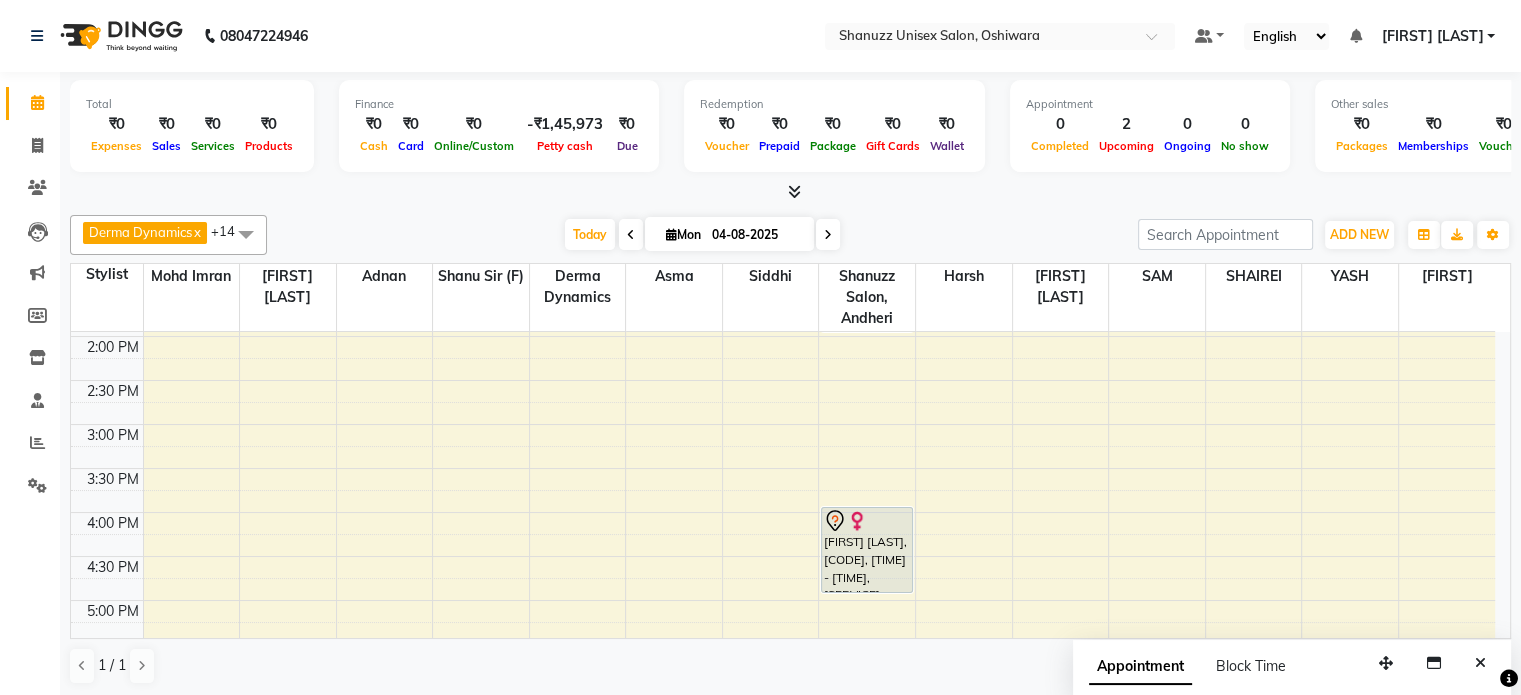 scroll, scrollTop: 436, scrollLeft: 0, axis: vertical 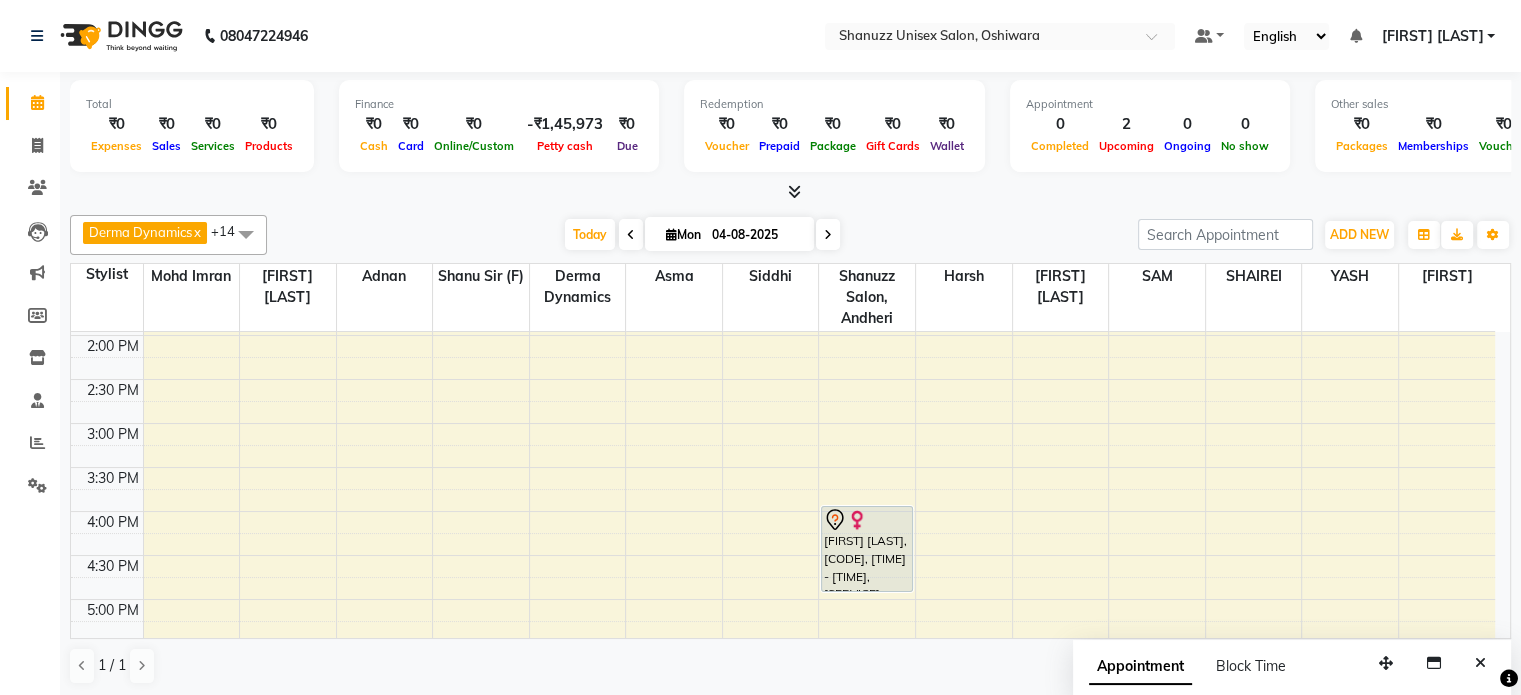 click on "Mon" at bounding box center (683, 234) 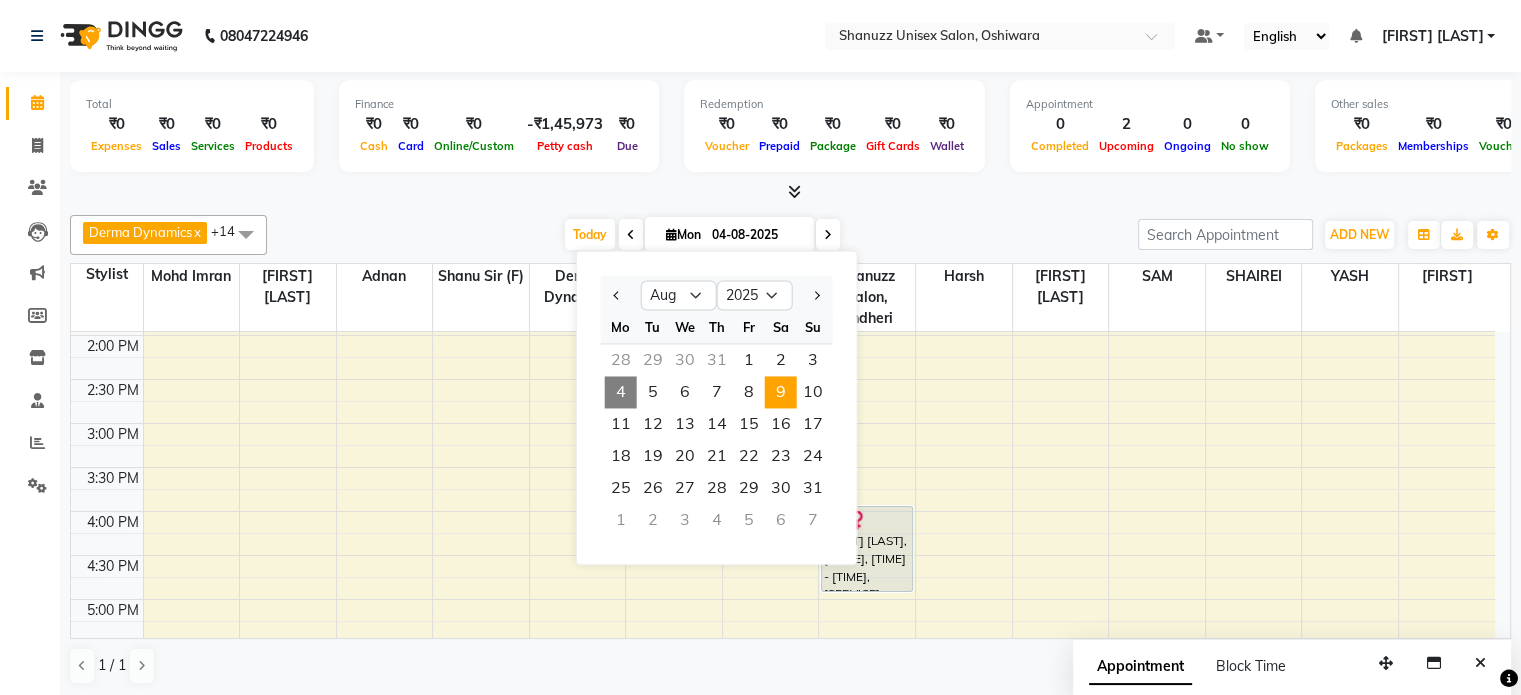 click on "9" at bounding box center [781, 392] 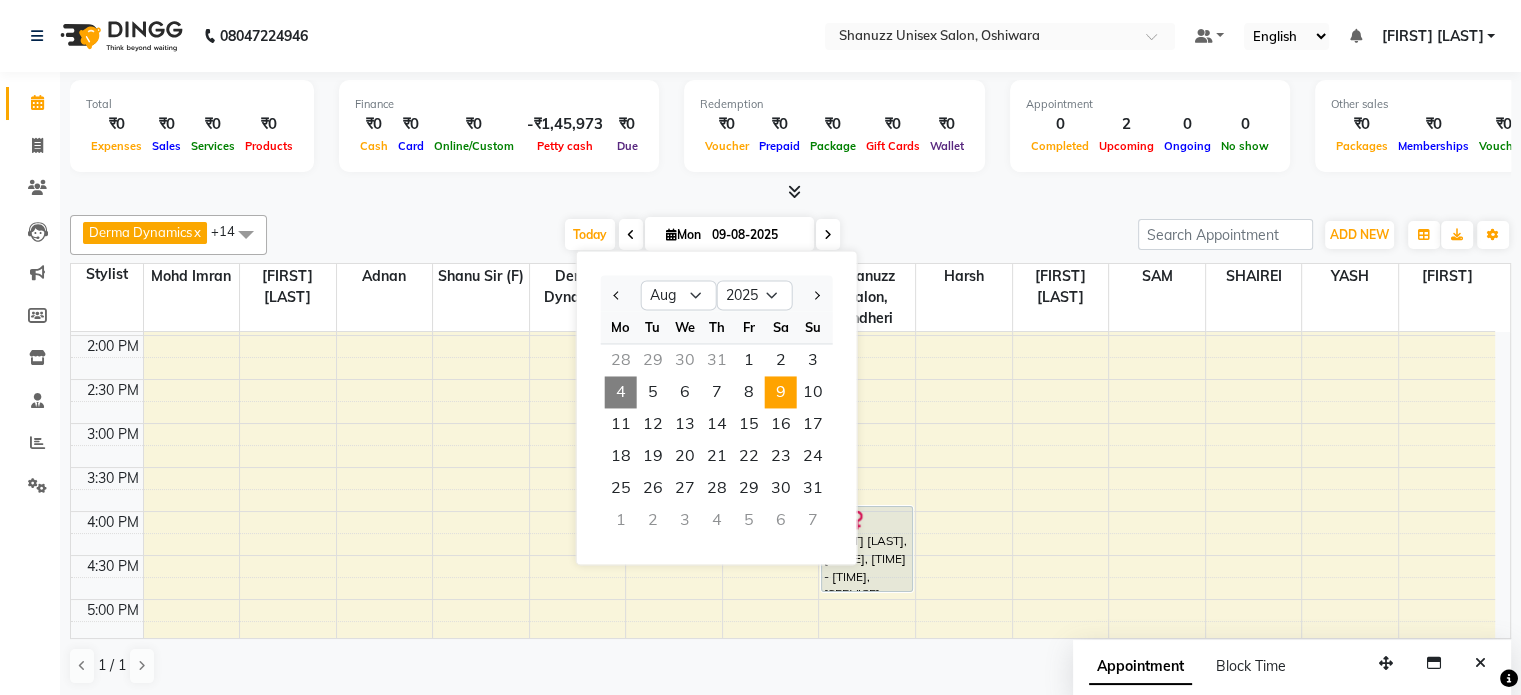 scroll, scrollTop: 175, scrollLeft: 0, axis: vertical 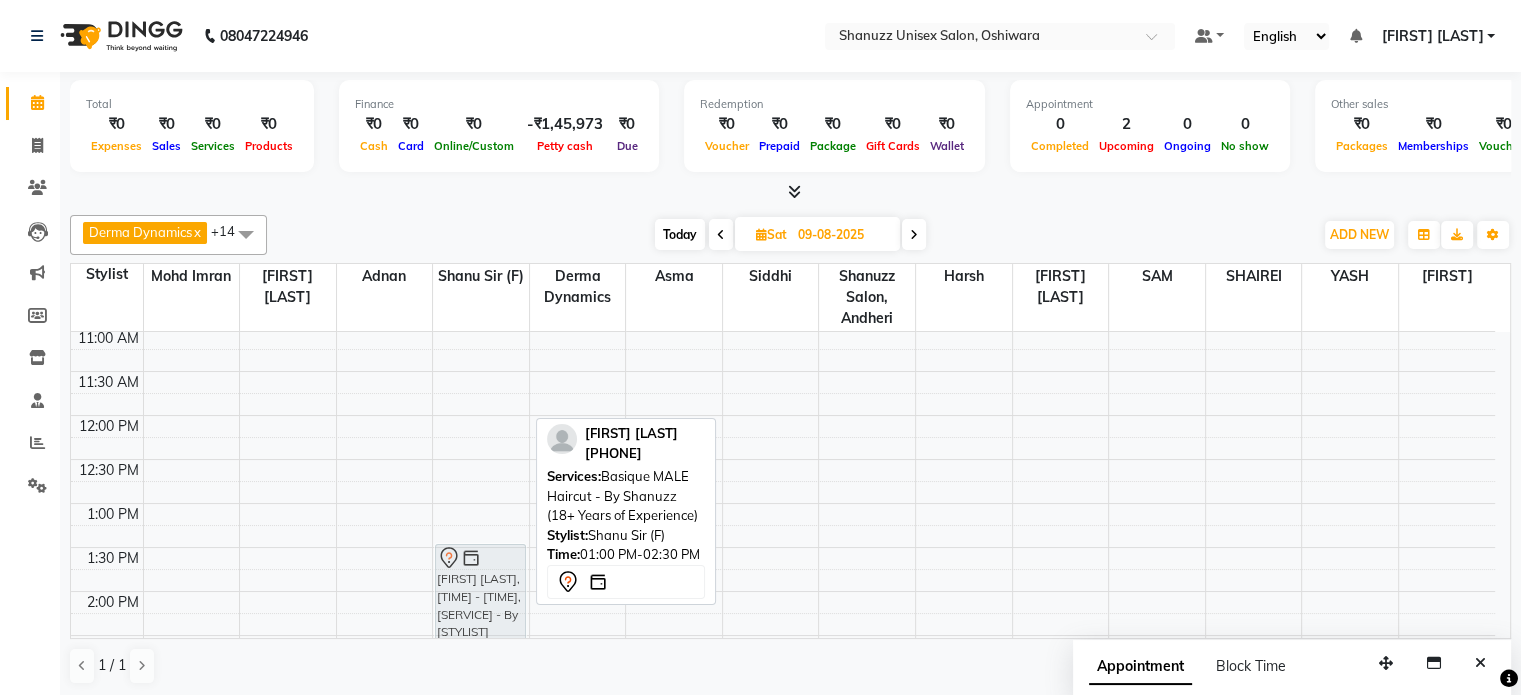 drag, startPoint x: 499, startPoint y: 553, endPoint x: 490, endPoint y: 599, distance: 46.872166 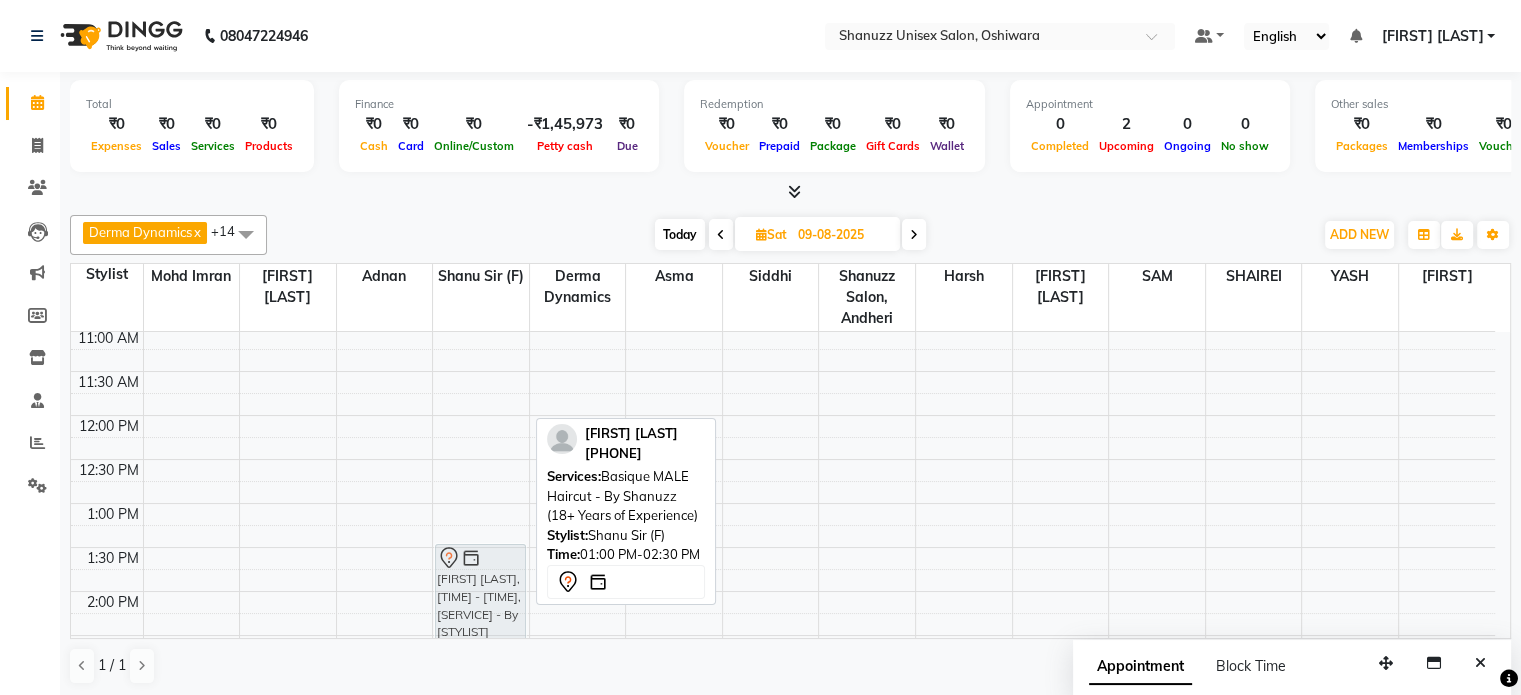 click on "[FIRST] [LAST], [TIME] - [TIME], [SERVICE] - By [STYLIST] ([AGE]+ Years of Experience)             [FIRST] [LAST], [TIME] - [TIME], [SERVICE] - By [STYLIST] ([AGE]+ Years of Experience)" at bounding box center (481, 679) 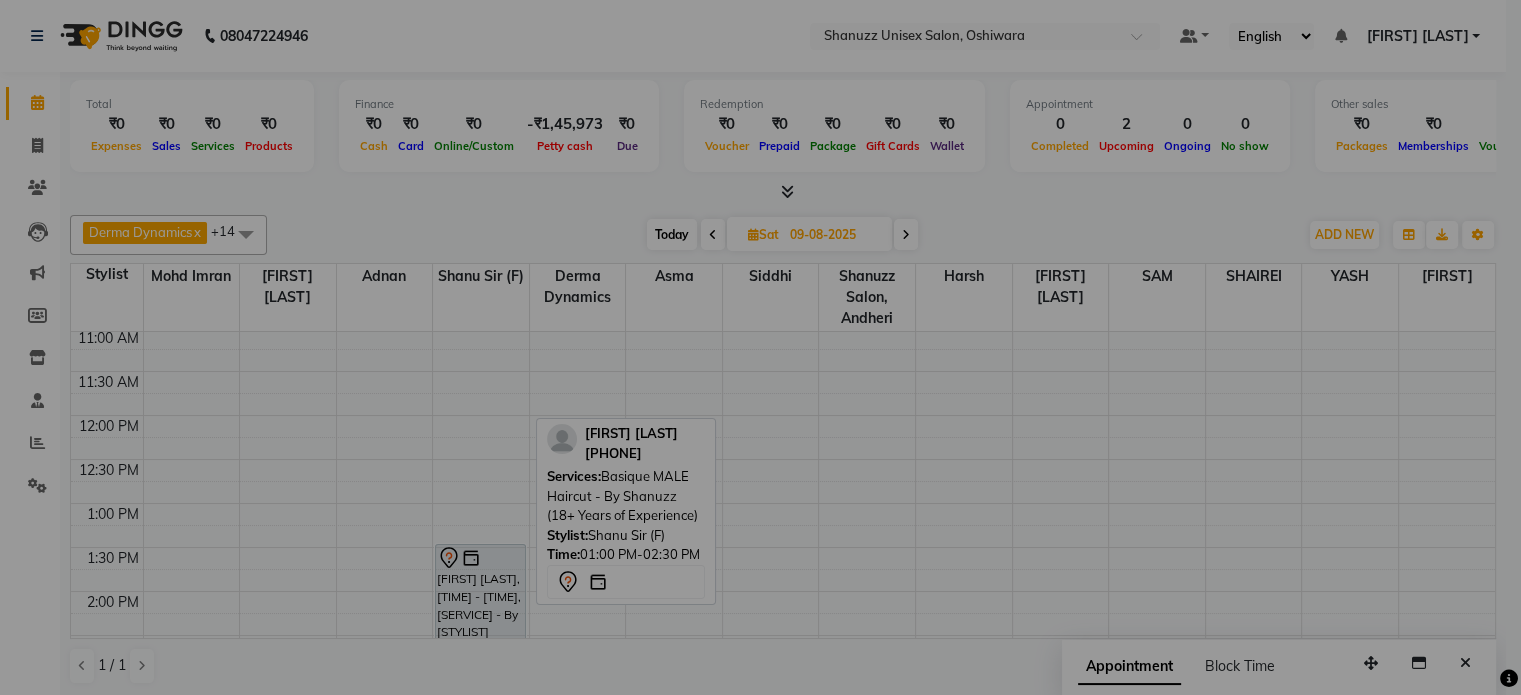 scroll, scrollTop: 181, scrollLeft: 0, axis: vertical 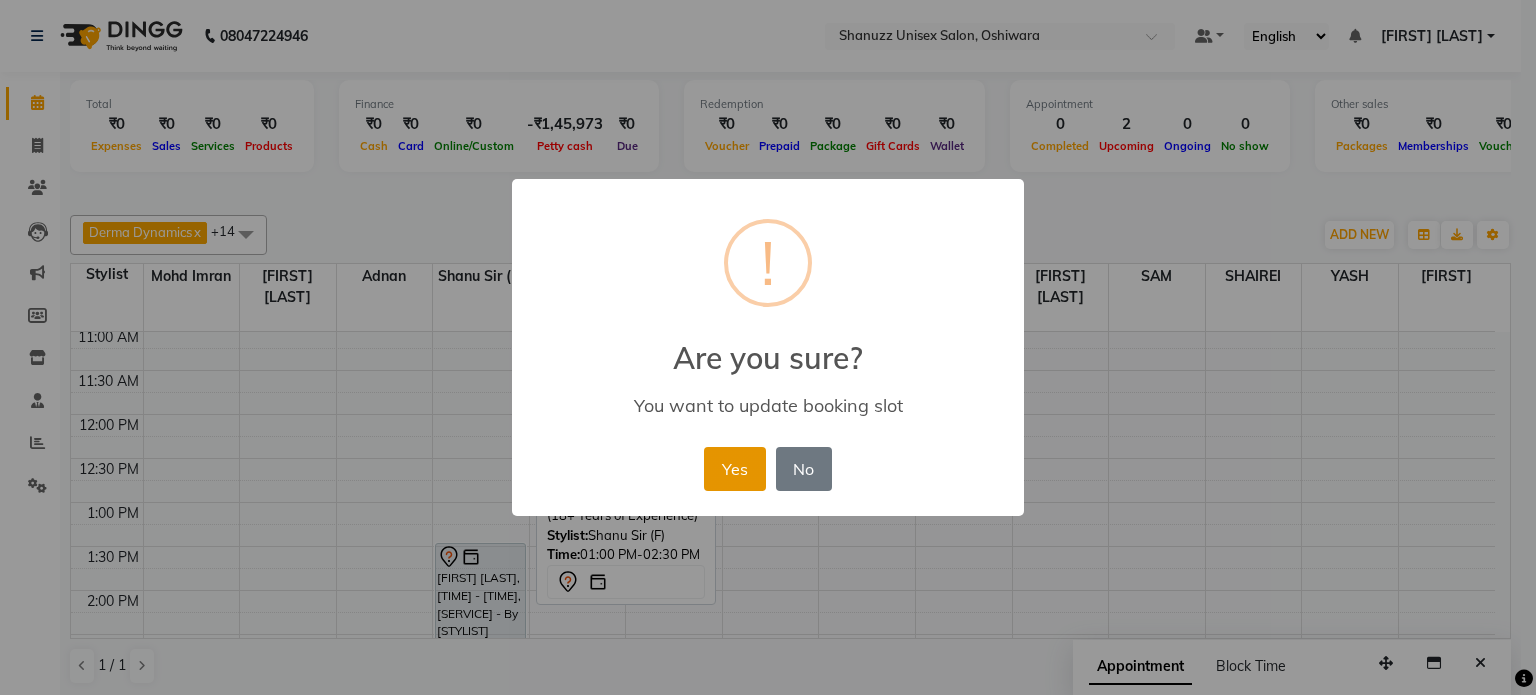 click on "Yes" at bounding box center (734, 469) 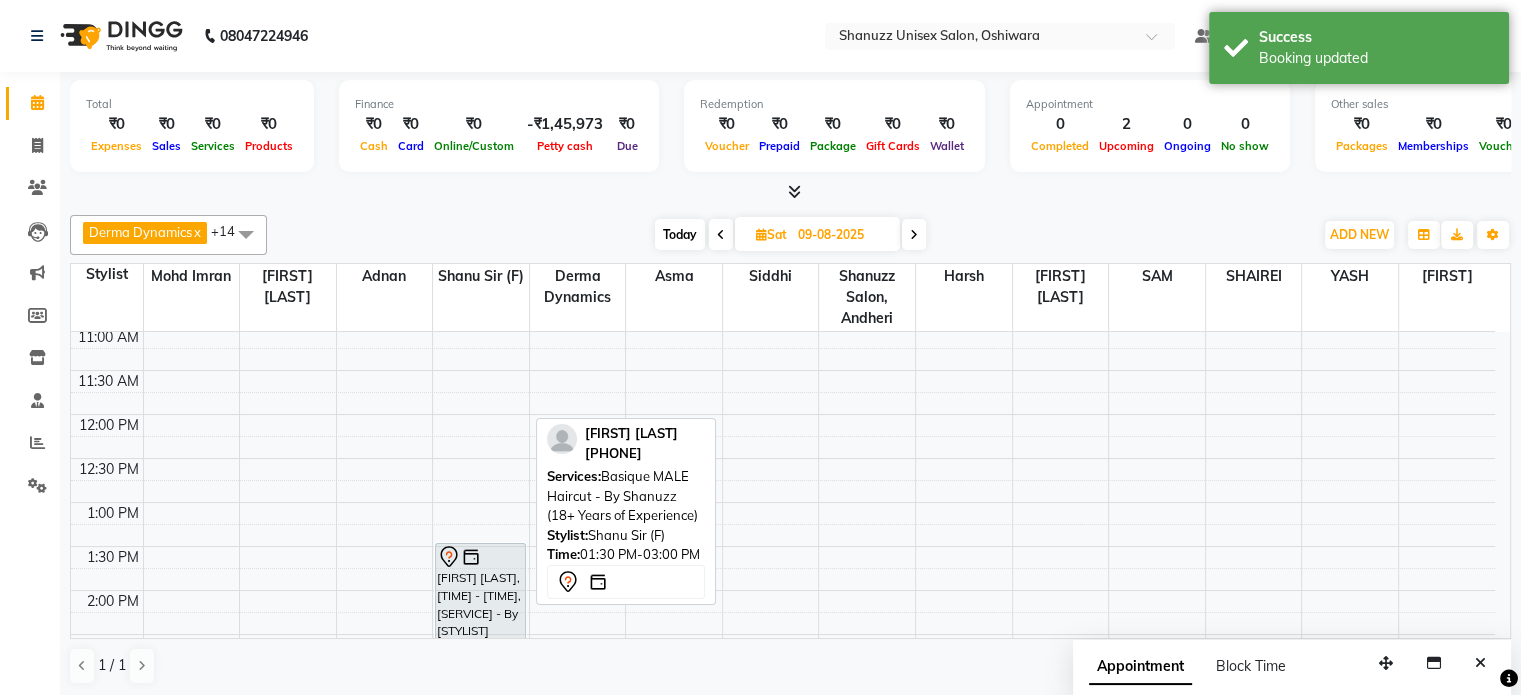 click on "[FIRST] [LAST], [TIME] - [TIME], [SERVICE] - By [STYLIST] ([AGE]+ Years of Experience)" at bounding box center (480, 608) 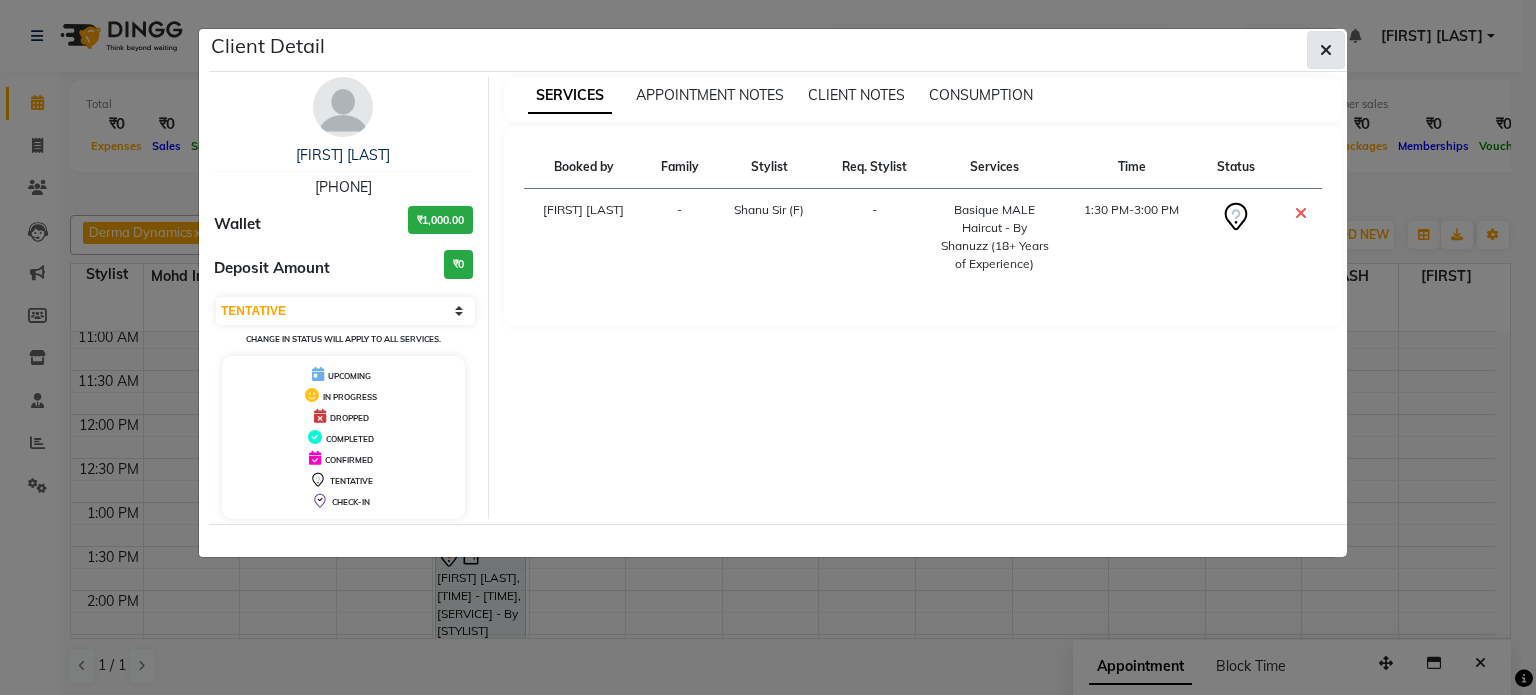 click 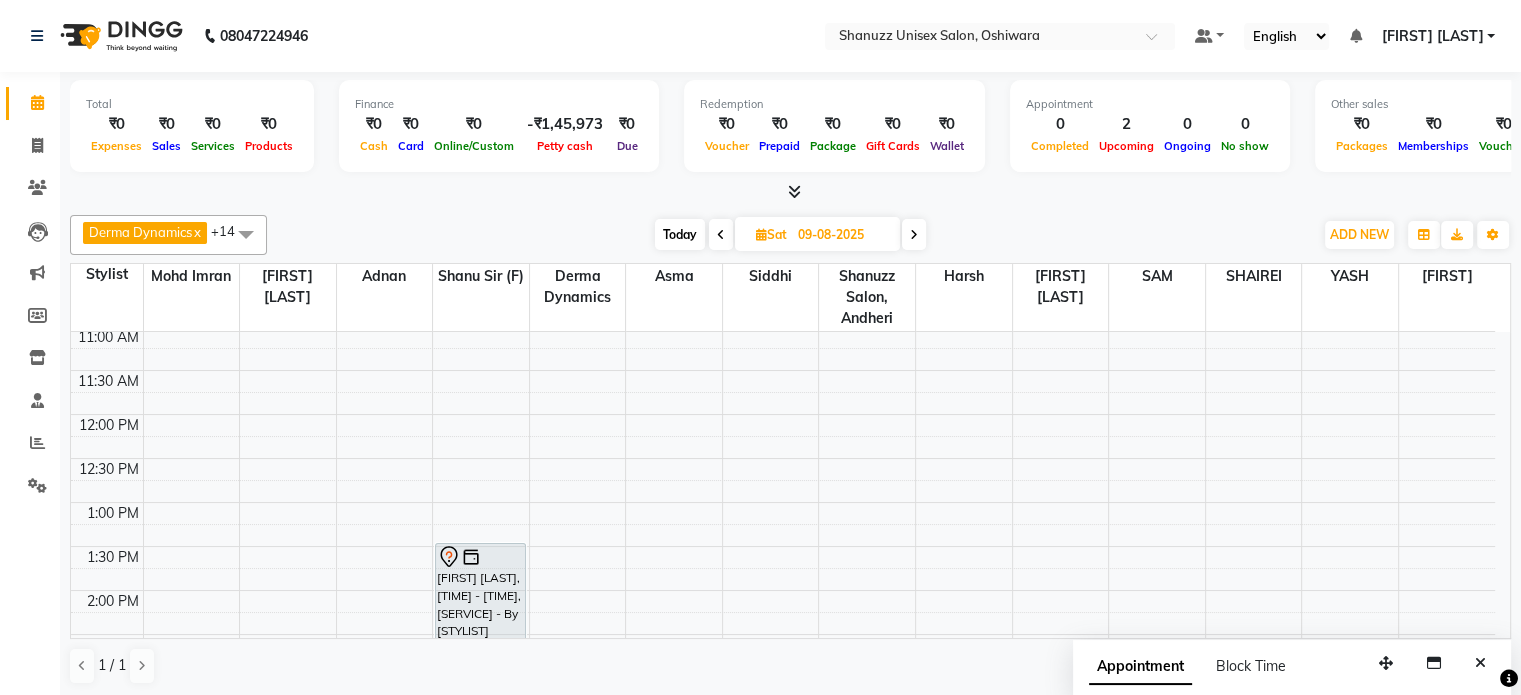 click on "Today" at bounding box center (680, 234) 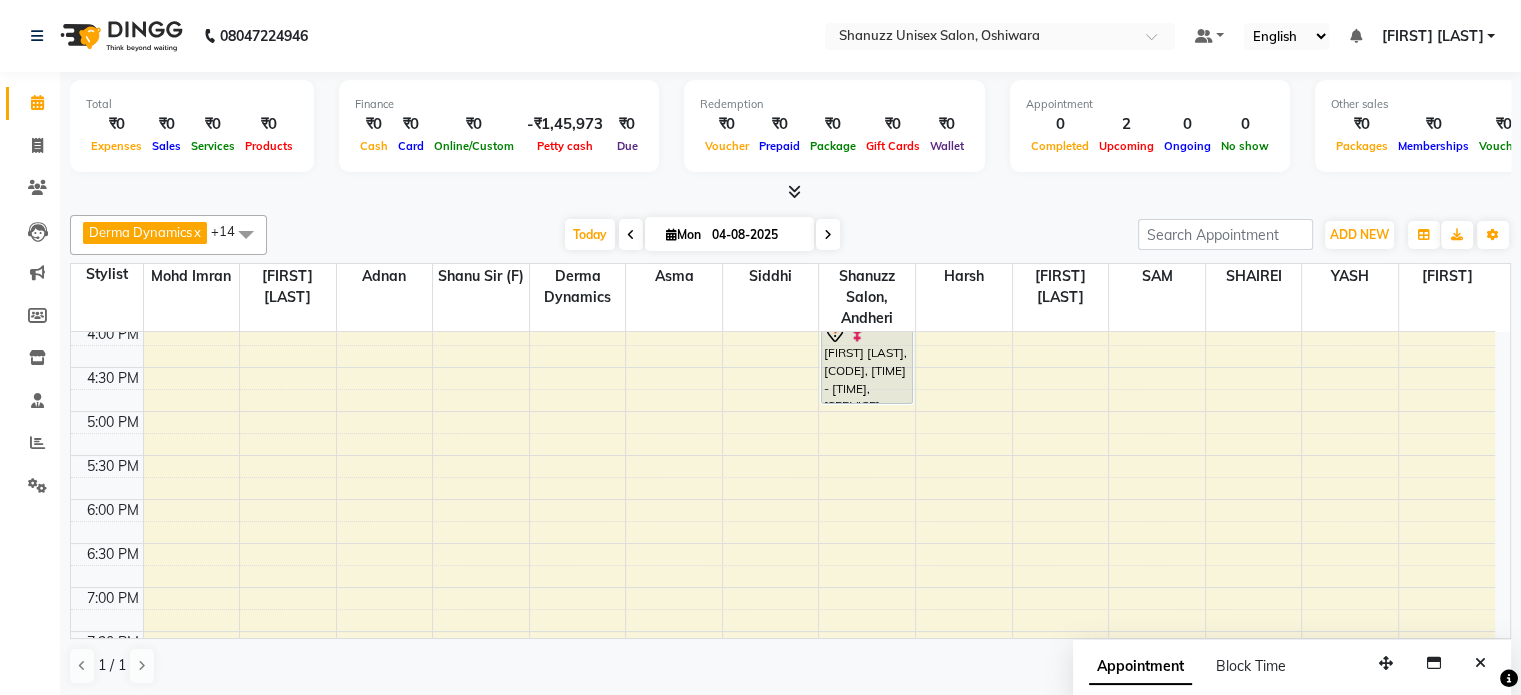 scroll, scrollTop: 740, scrollLeft: 0, axis: vertical 